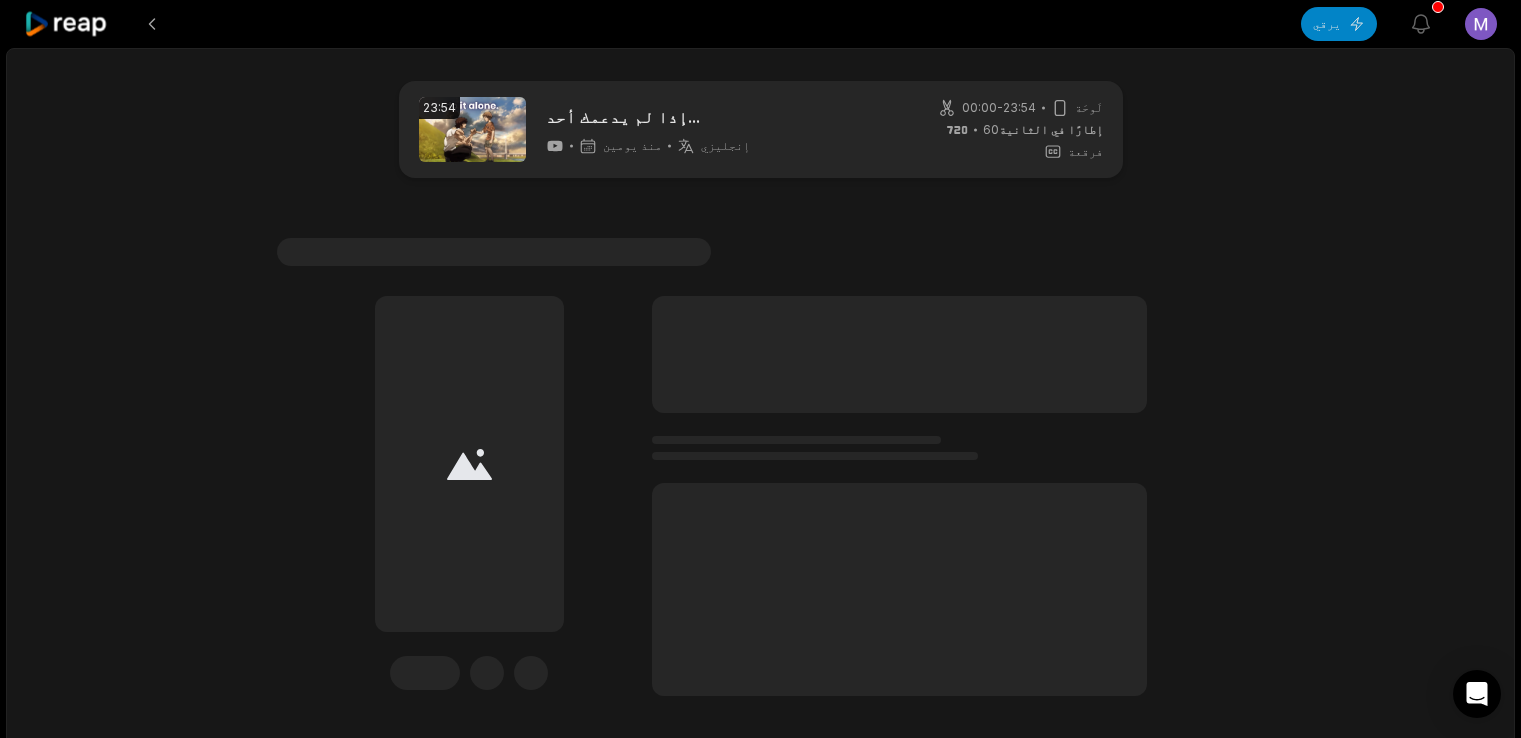 scroll, scrollTop: 0, scrollLeft: 0, axis: both 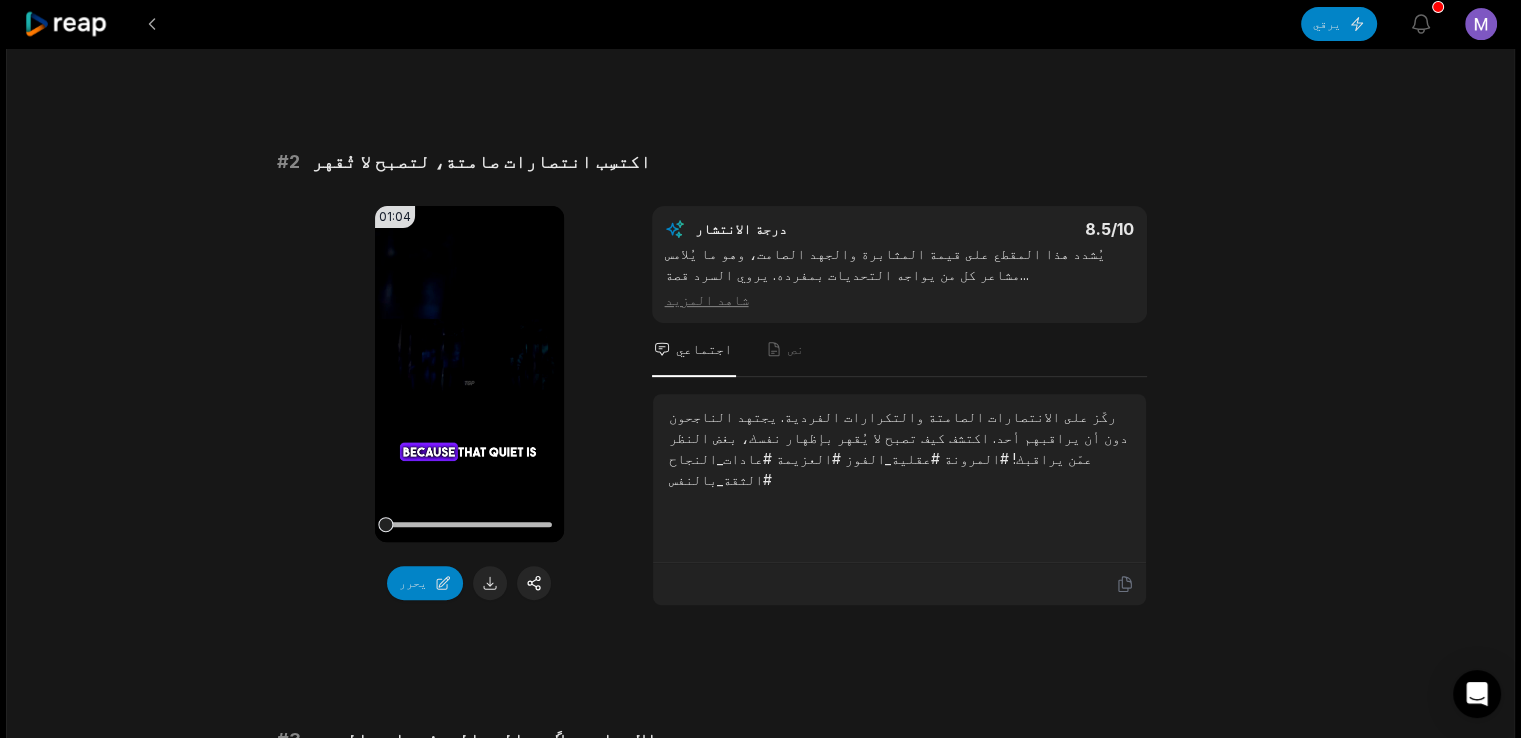 click on "23:54 إذا لم يدعمك أحد... منذ يومين إنجليزي الإنجليزية 00:00  -  23:54 لَوحَة 60  إطارًا في الثانية   فرقعة #  1 لقد بنيت في الظلام - الآن أنت لا تتزعزع 01:02 لا يدعم متصفحك صيغة mp4. يحرر درجة الانتشار 8.6  /10 يجسد هذا المقطع بقوة رحلةَ الجهدِ الخفيِّ إلى القوةِ الراسخة. يُضفي القوسُ السرديُّ والصدى العاطفيُّ سحرًا خاصًّا على  الفيلم.   شاهد المزيد اجتماعي نص لقد بنيتَ في الظلام، في شك، دون تصفيق. الآن أنت ثابت لا يتزعزع. استمر في المضي قدمًا، استمر في الدفع - خاصة عندما لا يلاحظك أحد. هكذا تُبنى [DEMOGRAPHIC_DATA]! #ثابت #إرث #عمل_جاد #مثابرة #كدح #  2 اكتسِب انتصارات صامتة، لتصبح لا تُقهر 01:04 يحرر" at bounding box center (760, 2412) 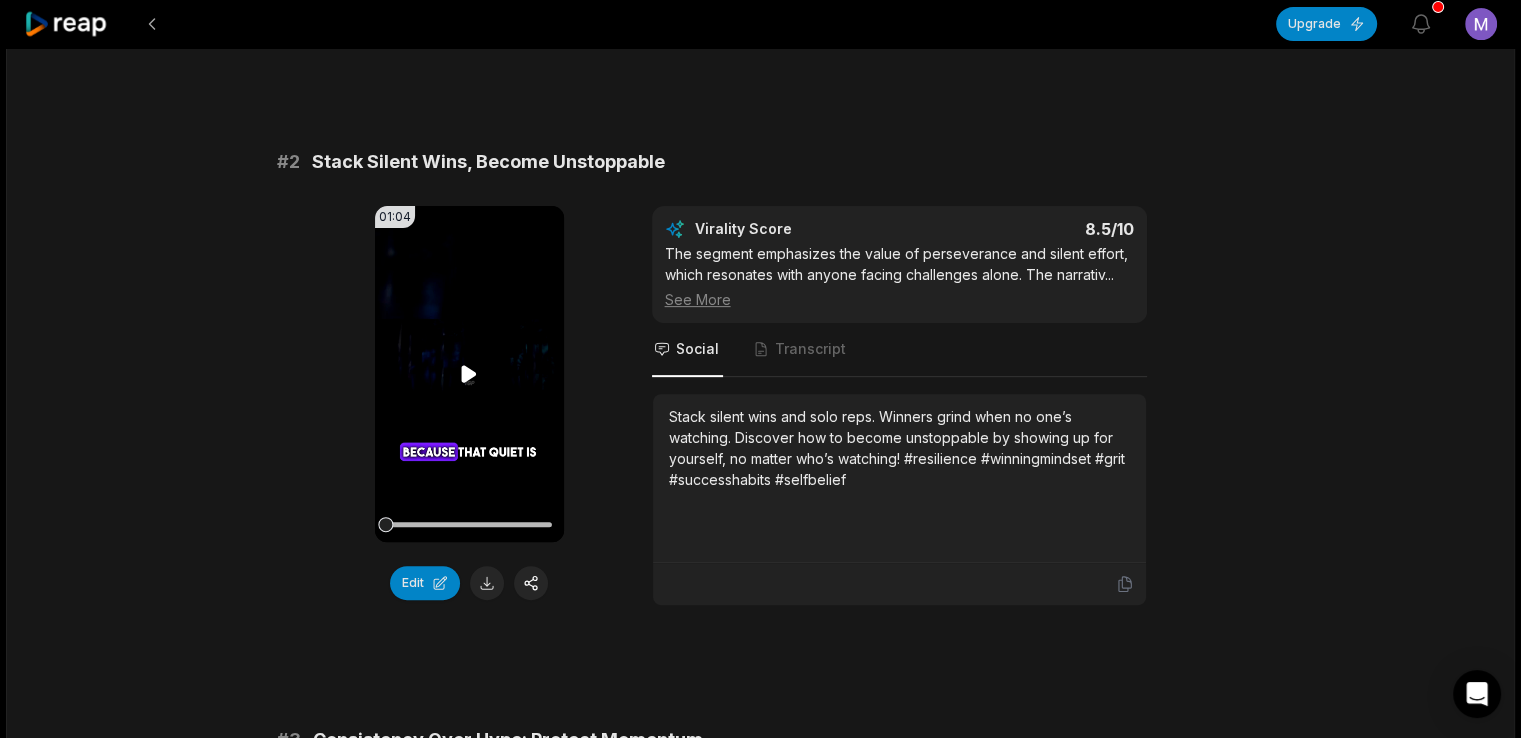 click on "Your browser does not support mp4 format." at bounding box center (469, 374) 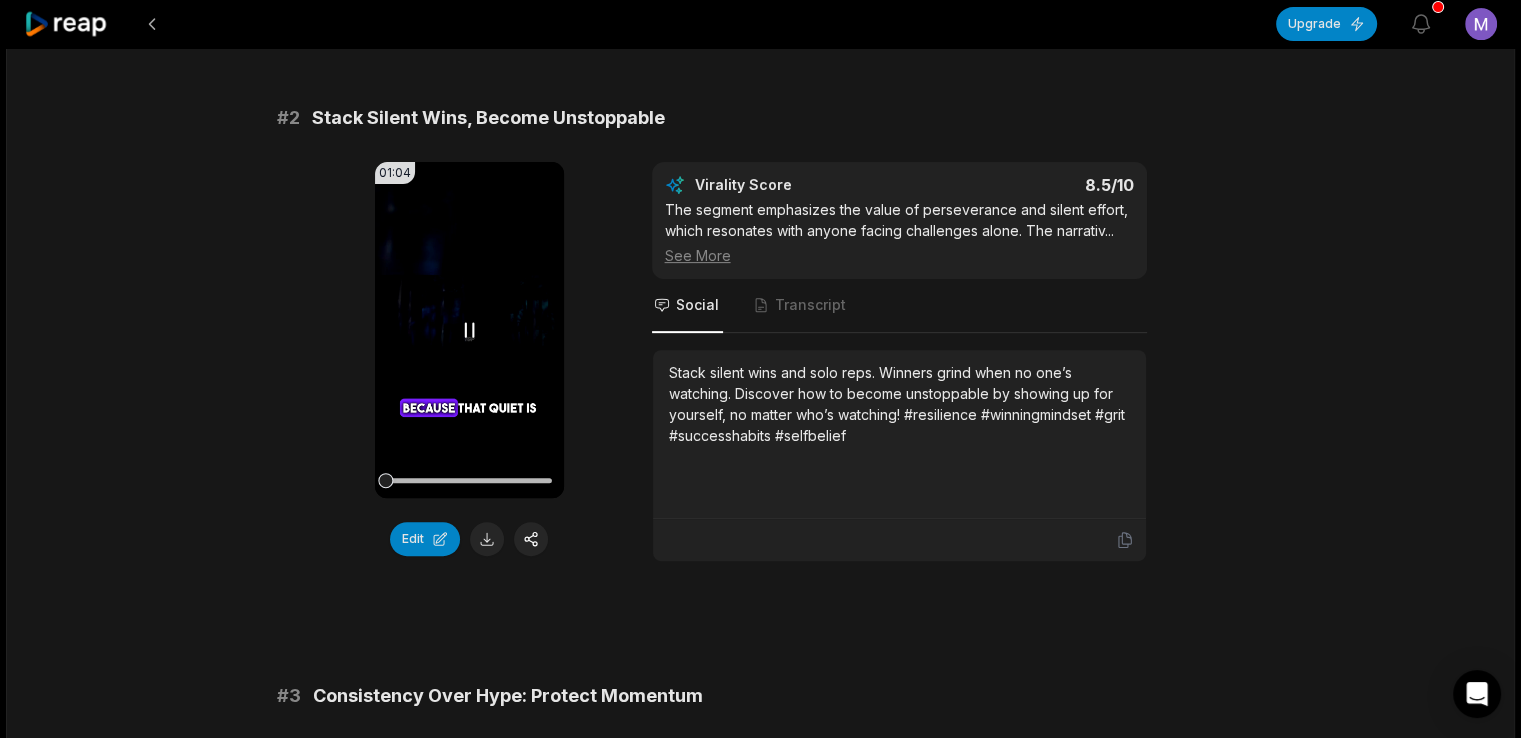 scroll, scrollTop: 711, scrollLeft: 0, axis: vertical 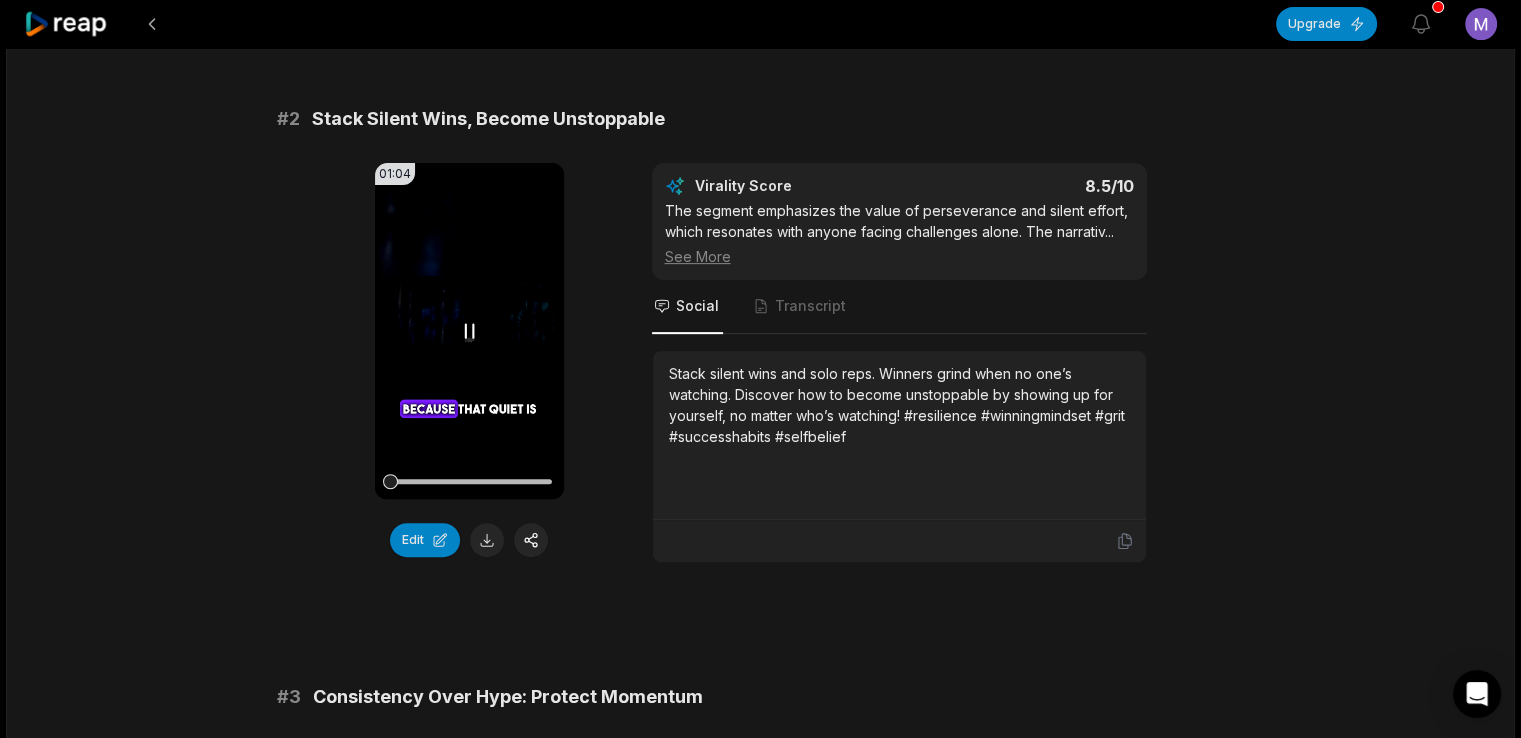 click 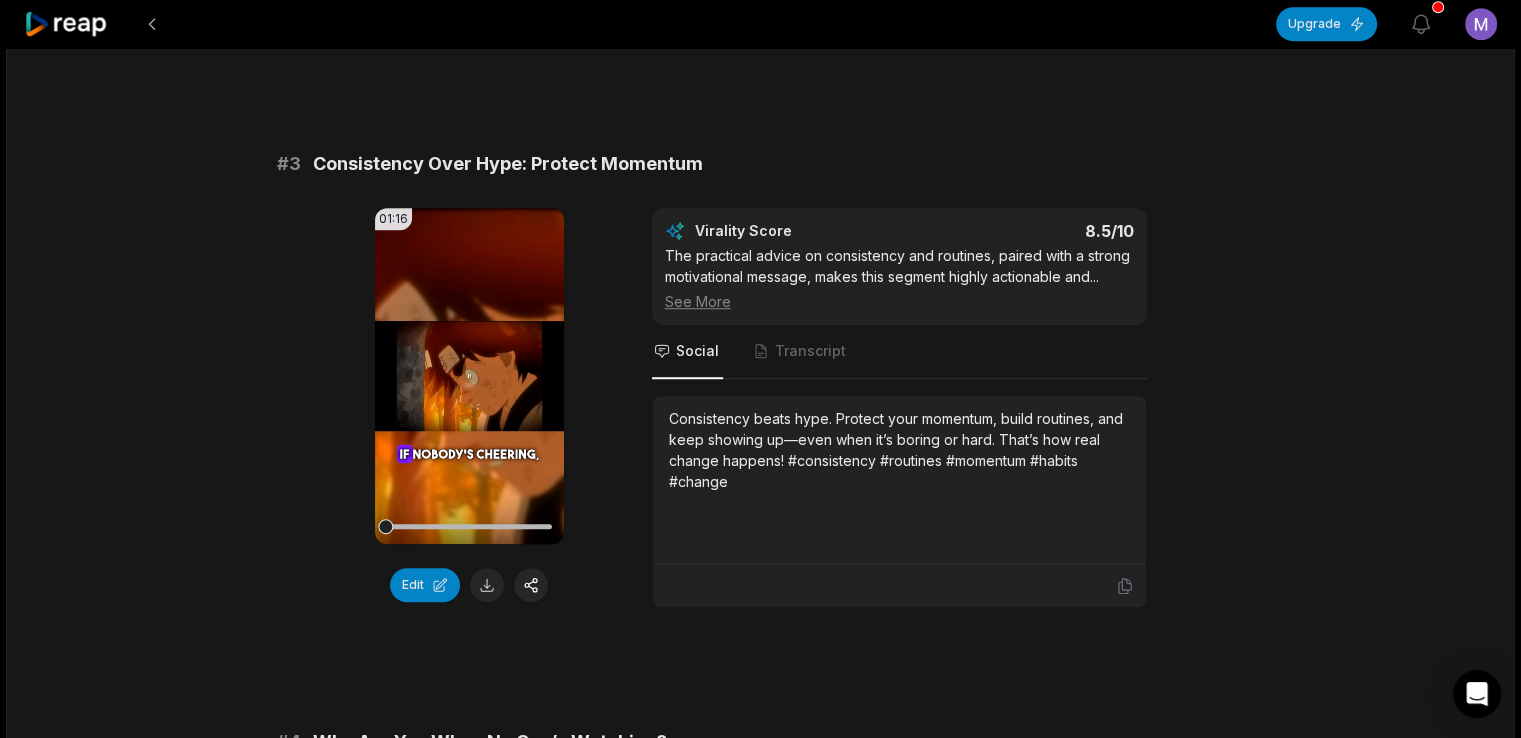 scroll, scrollTop: 1292, scrollLeft: 0, axis: vertical 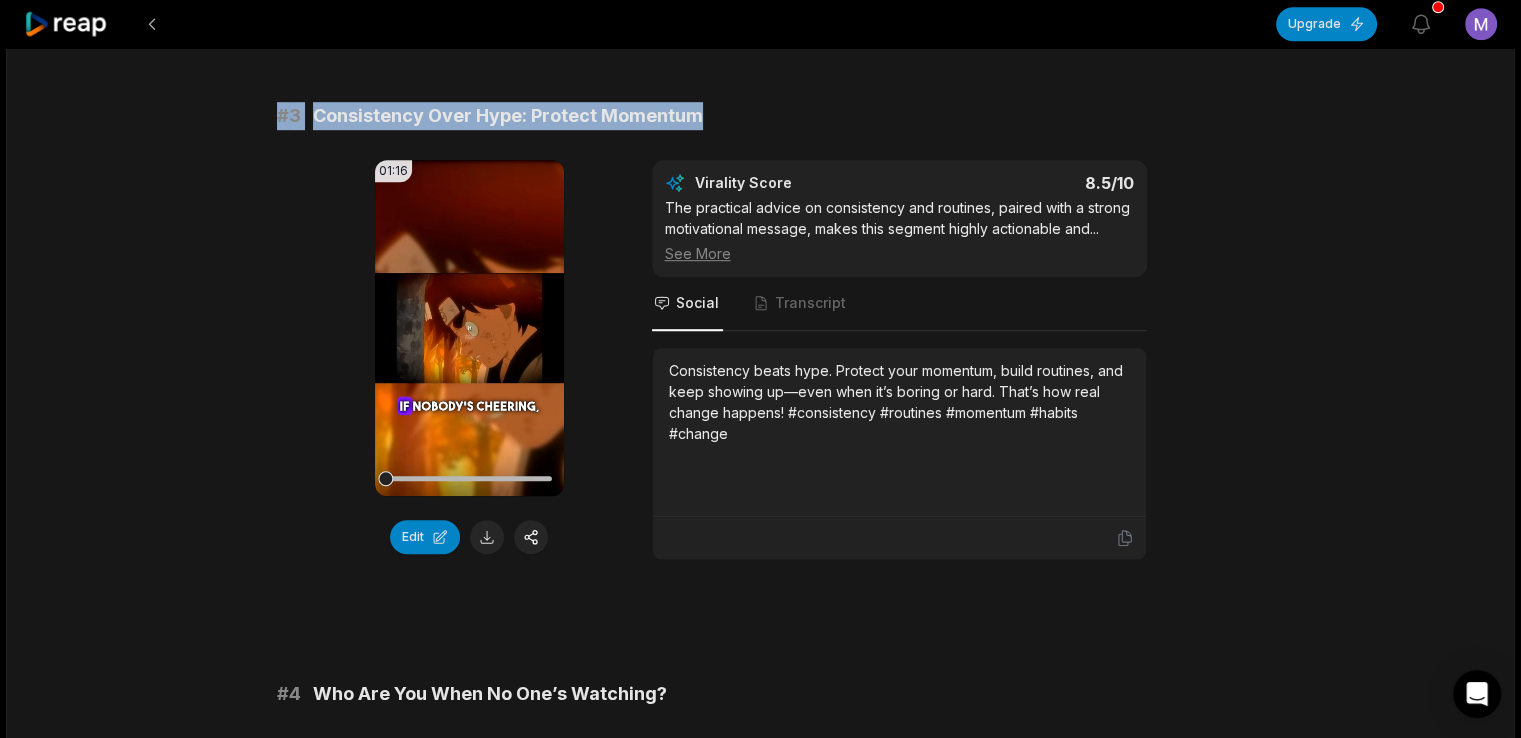 drag, startPoint x: 273, startPoint y: 150, endPoint x: 726, endPoint y: 155, distance: 453.0276 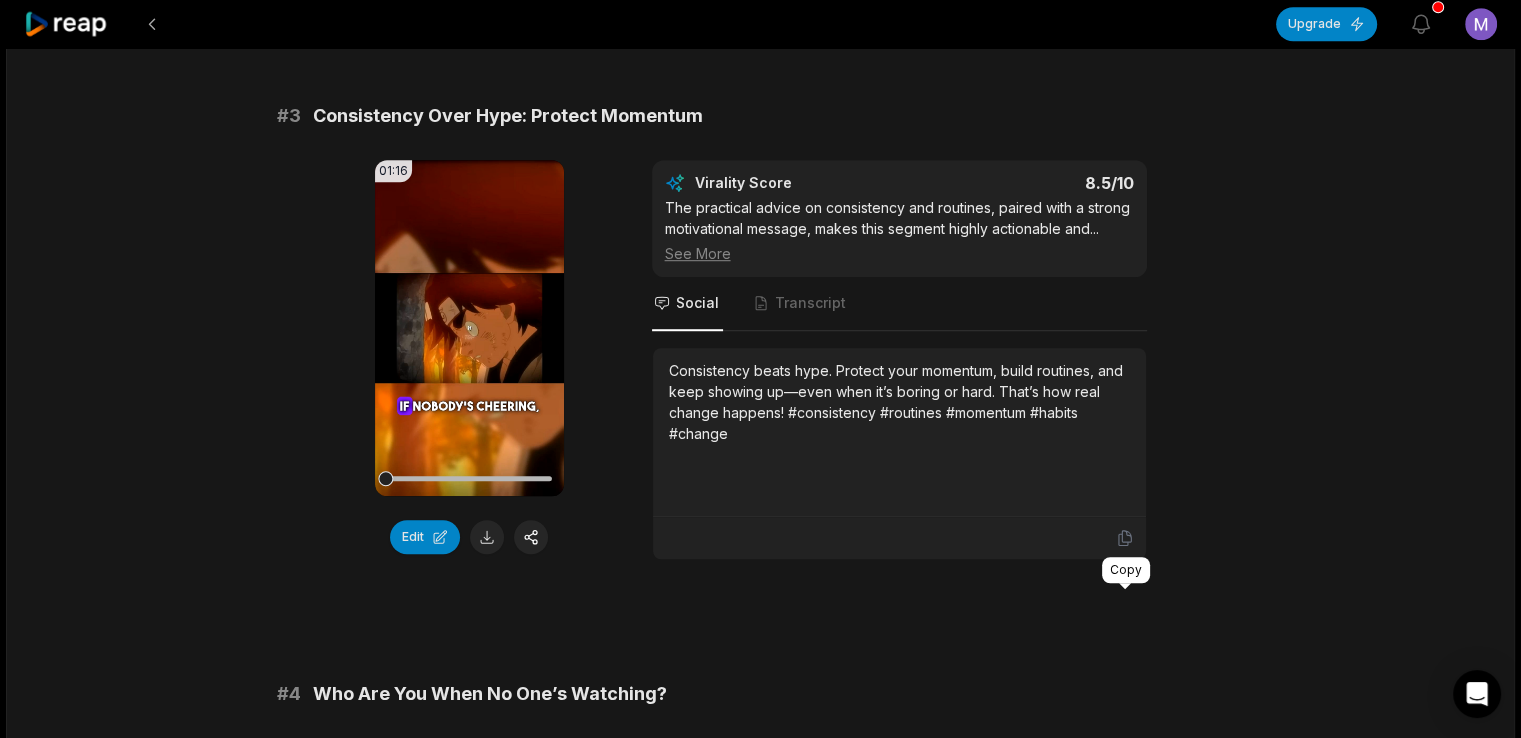 click 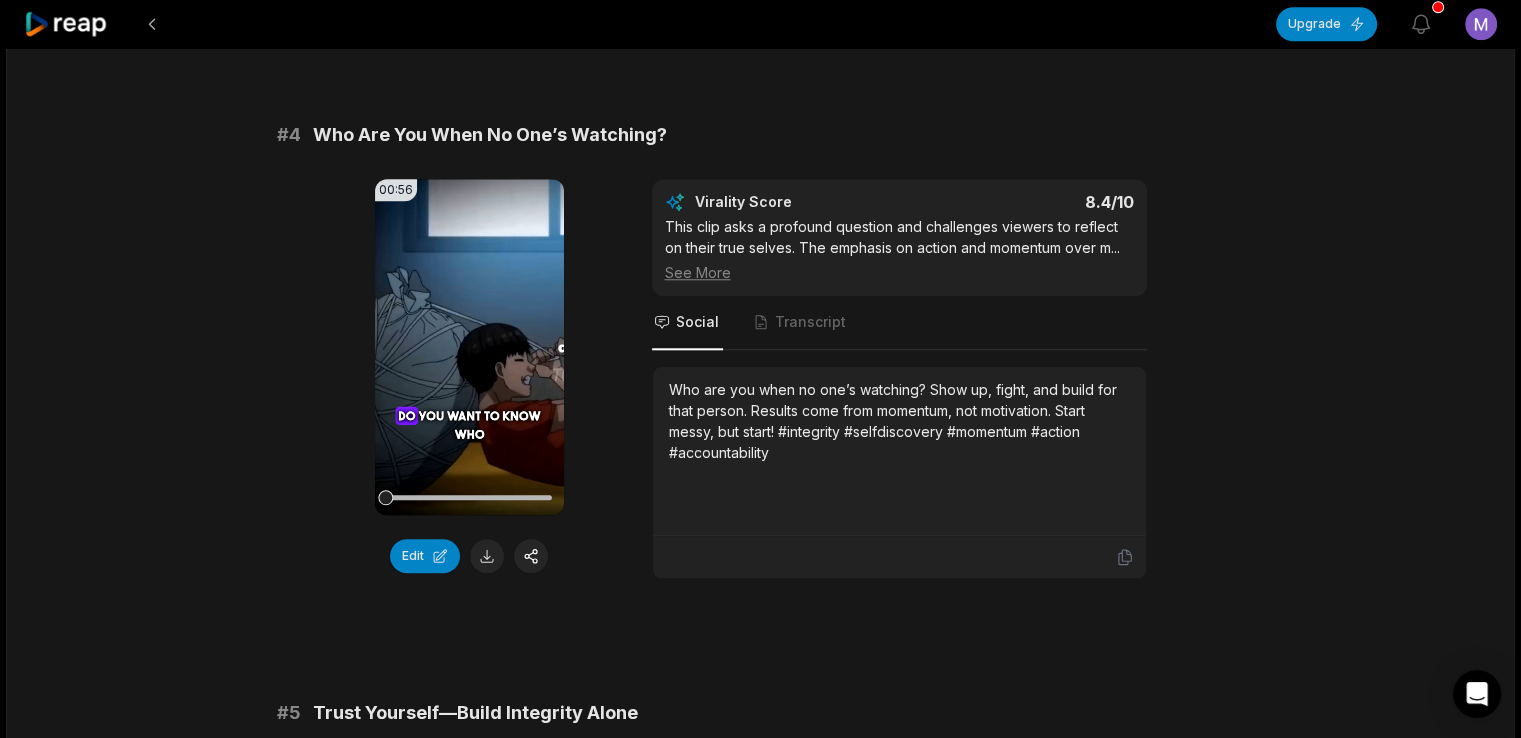 scroll, scrollTop: 1858, scrollLeft: 0, axis: vertical 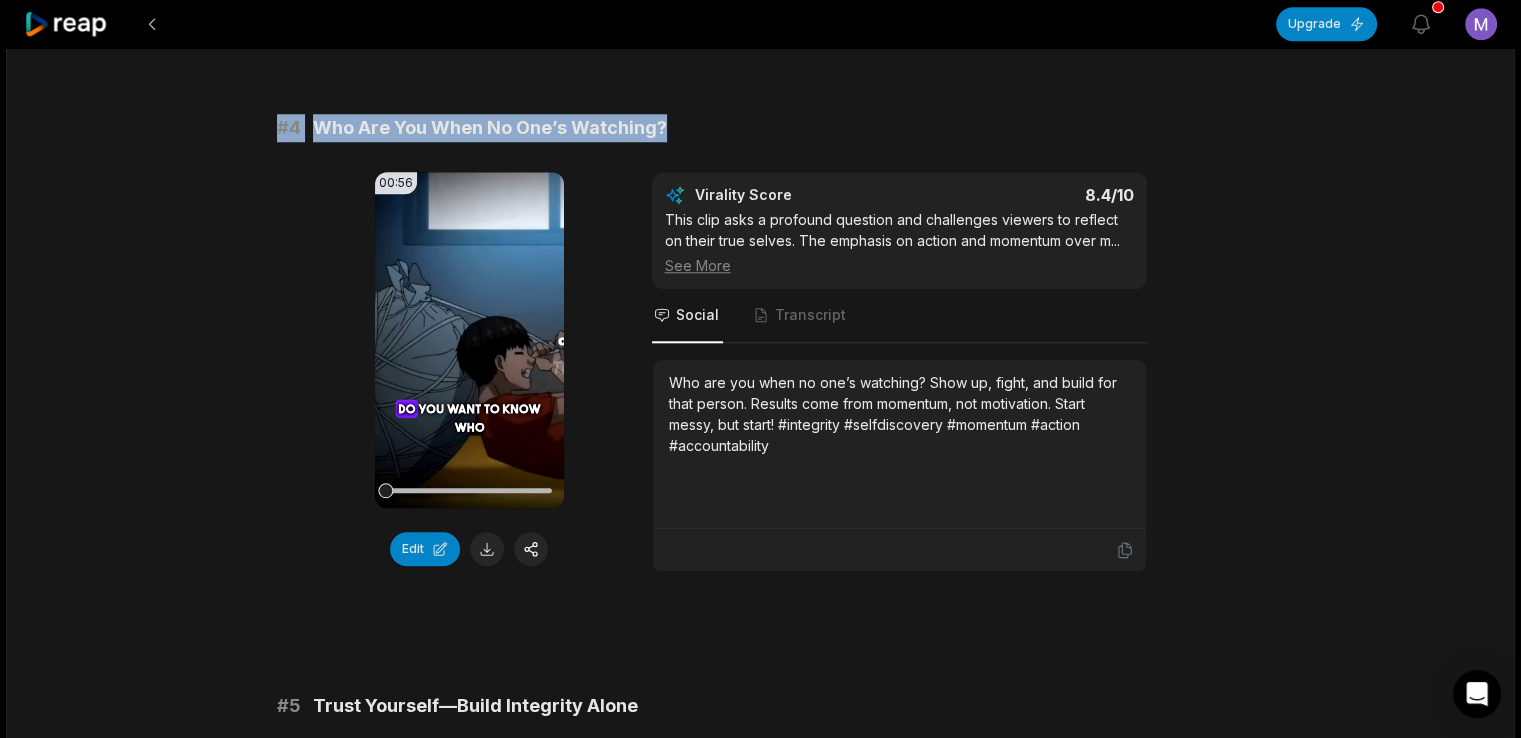 drag, startPoint x: 270, startPoint y: 183, endPoint x: 712, endPoint y: 153, distance: 443.01694 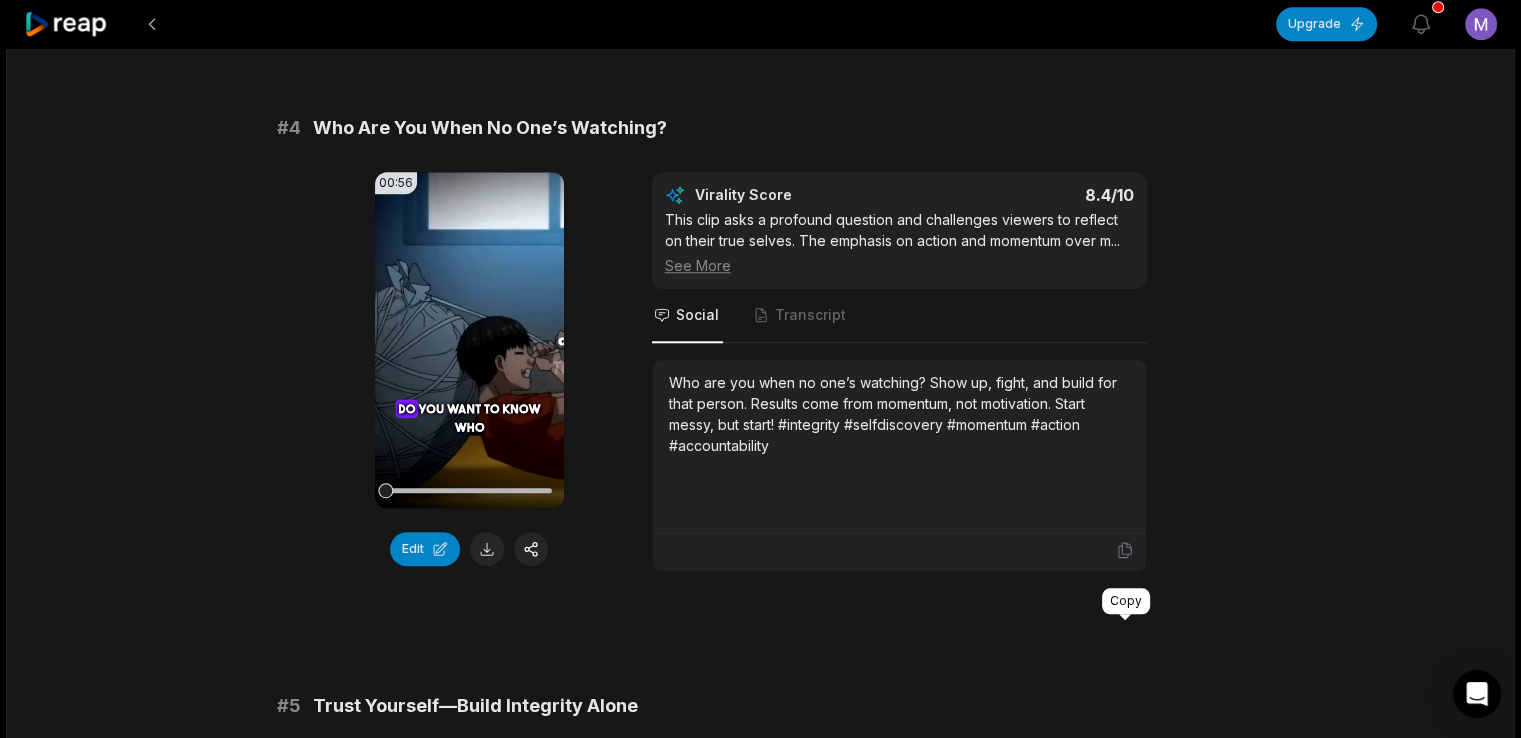 click 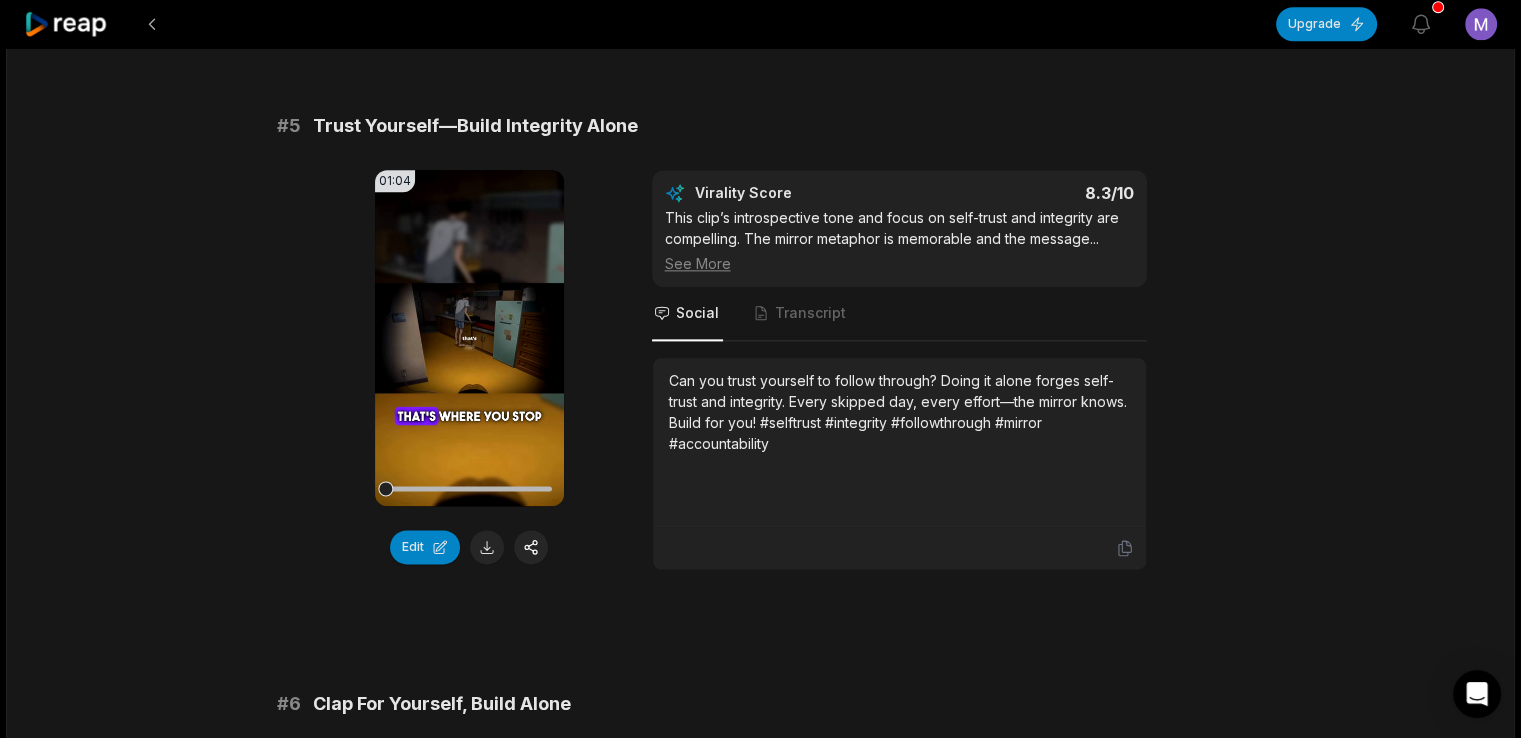 scroll, scrollTop: 2450, scrollLeft: 0, axis: vertical 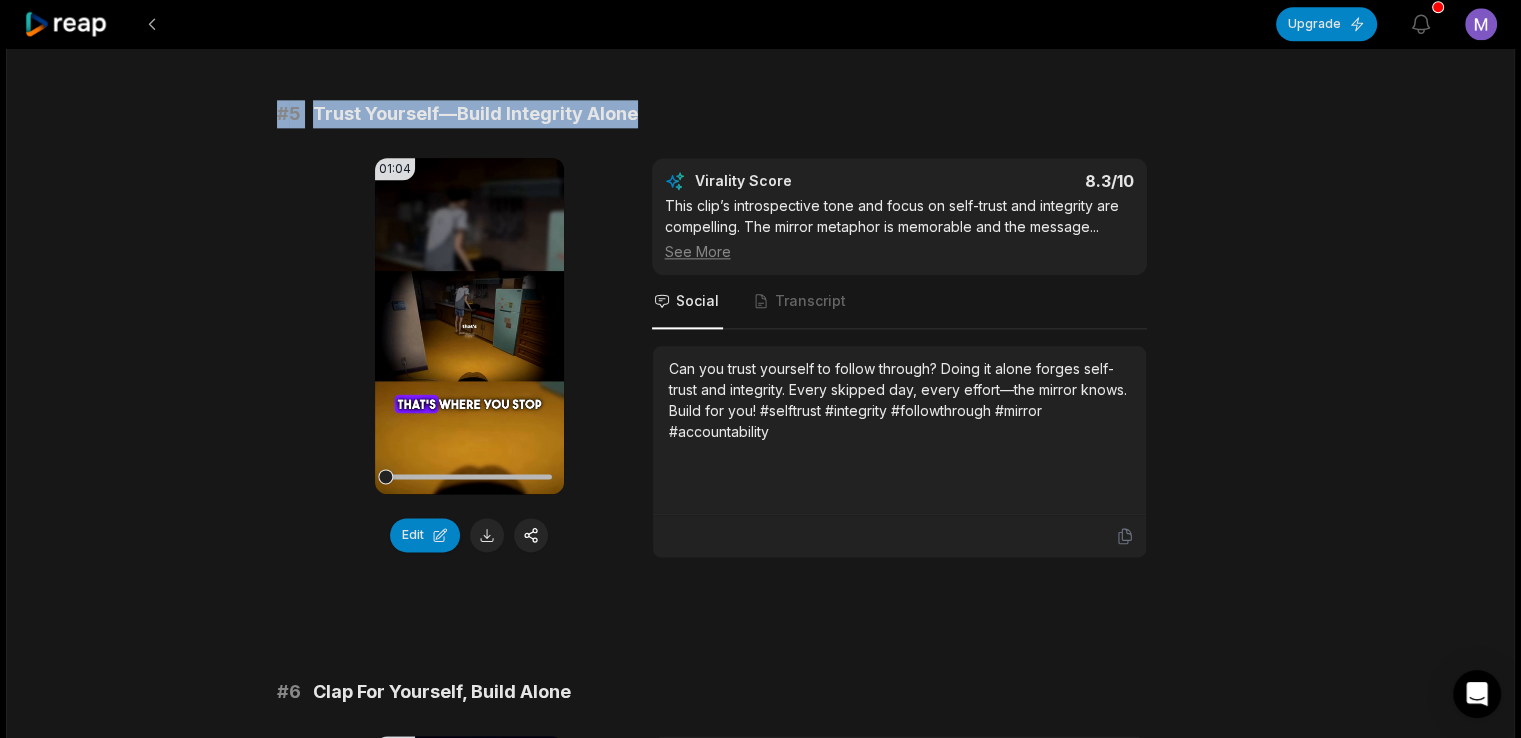 drag, startPoint x: 632, startPoint y: 198, endPoint x: 250, endPoint y: 195, distance: 382.01178 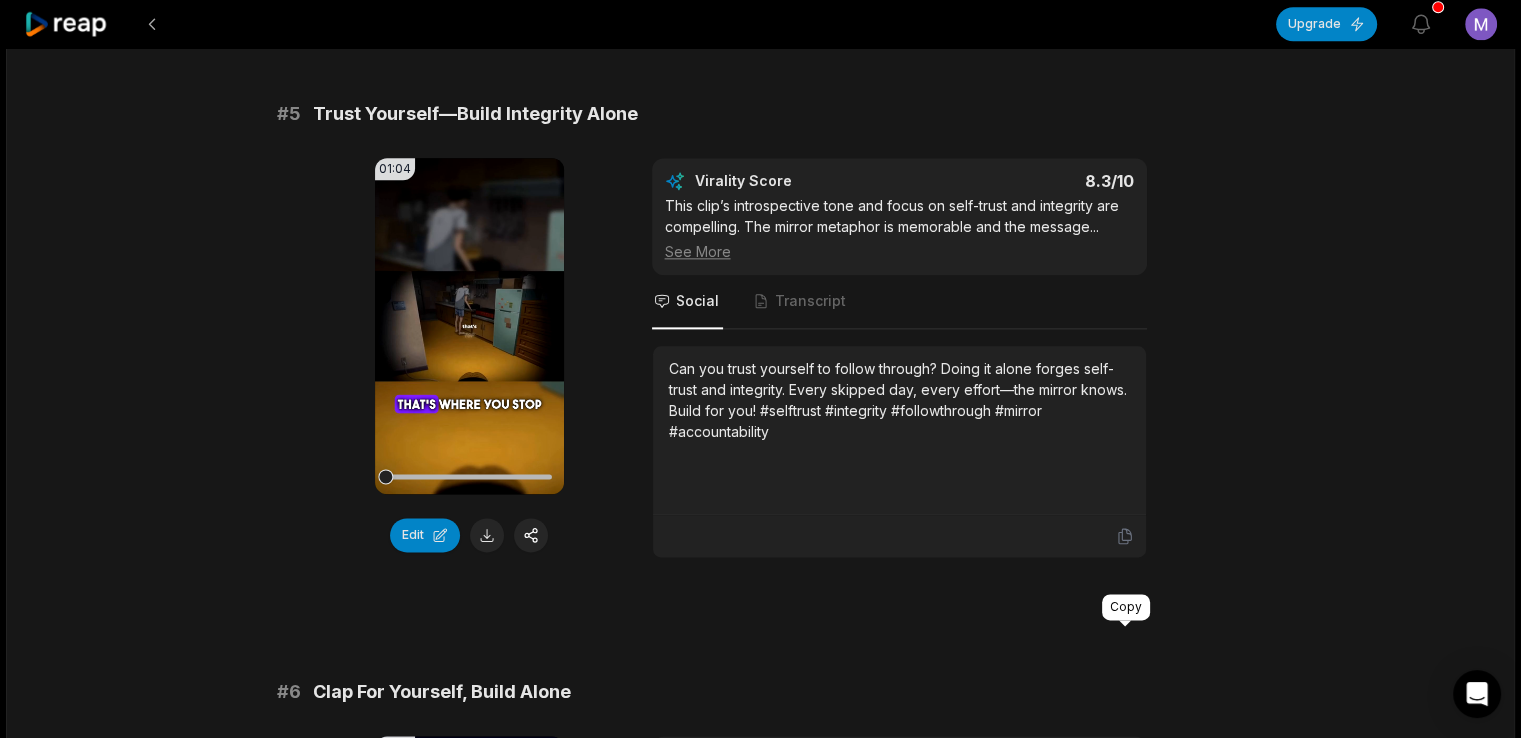 click 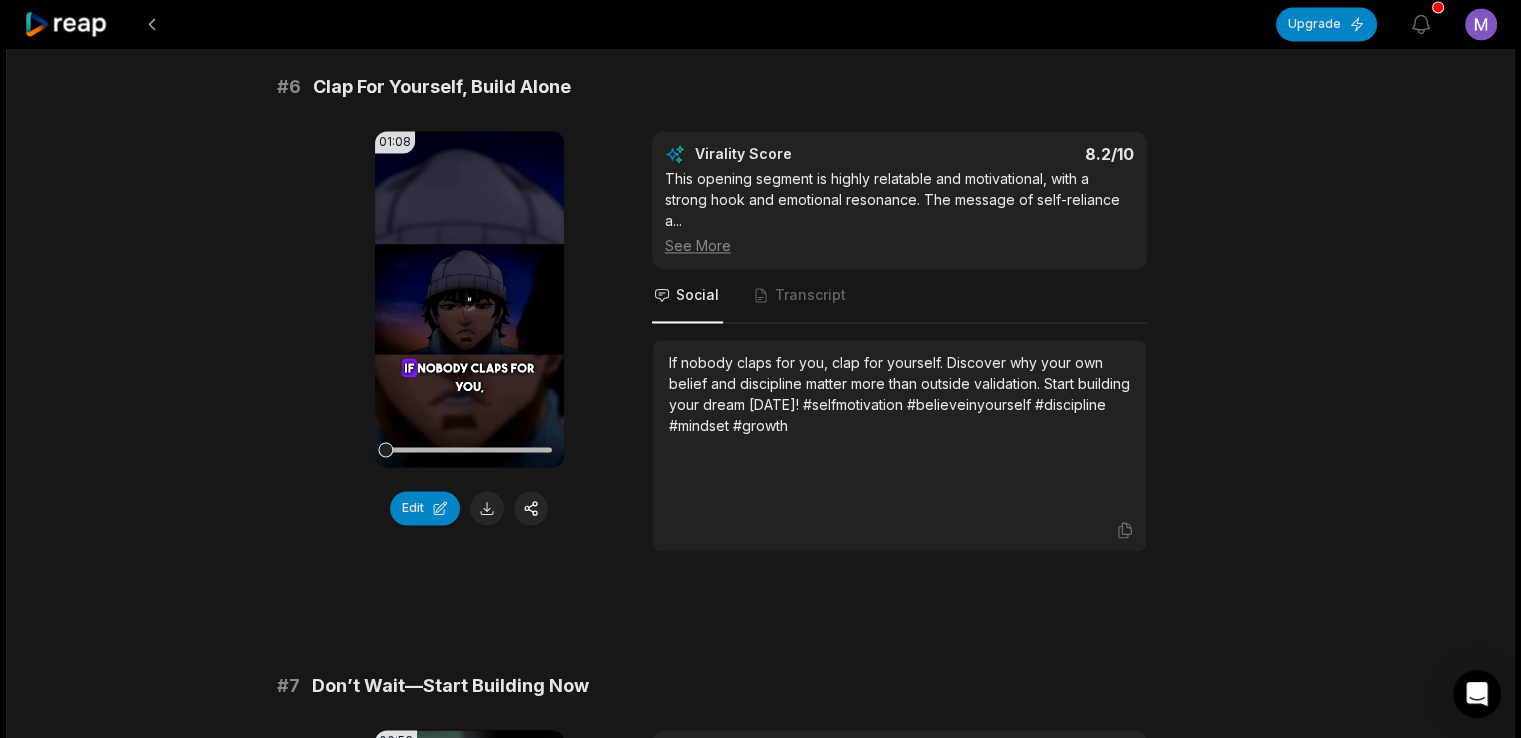 scroll, scrollTop: 3056, scrollLeft: 0, axis: vertical 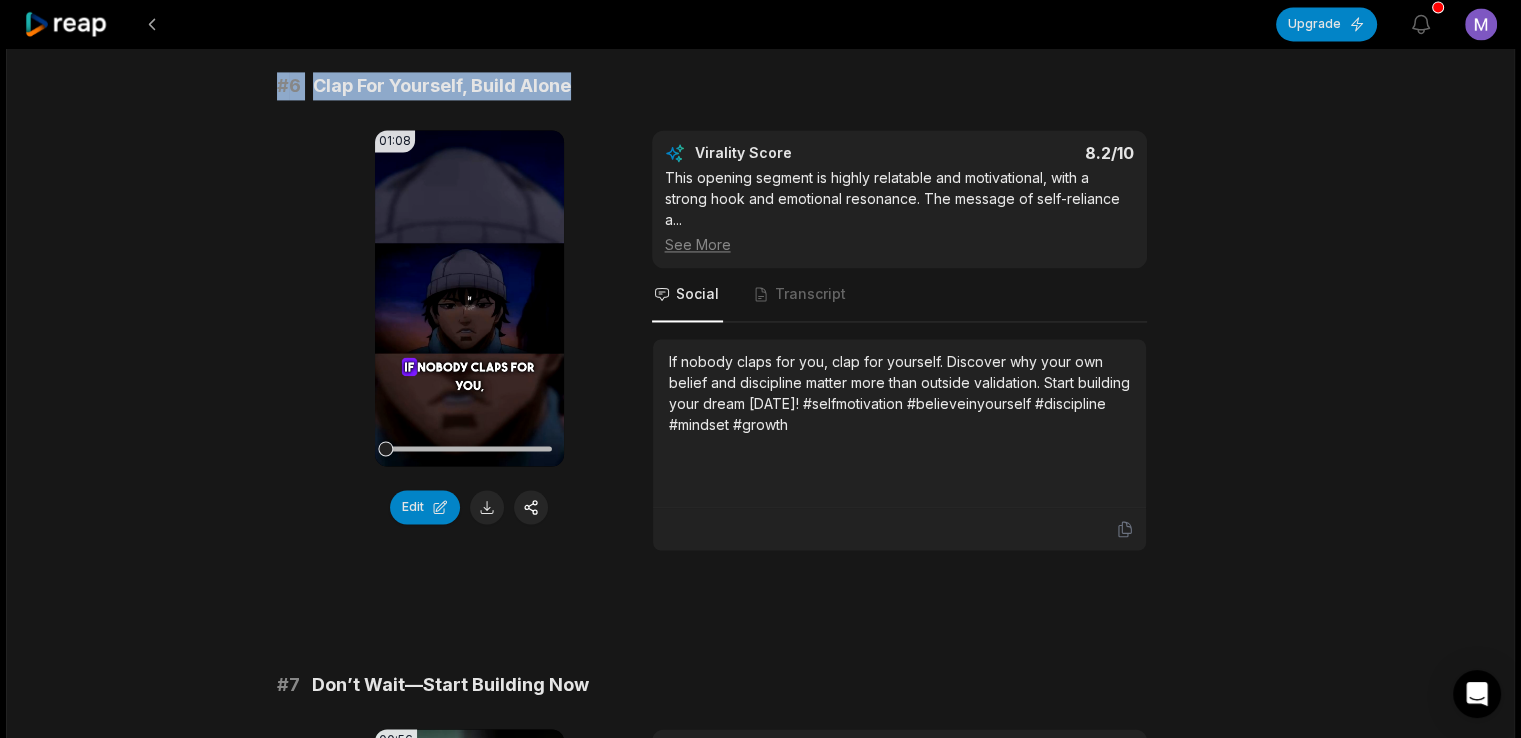 drag, startPoint x: 273, startPoint y: 174, endPoint x: 592, endPoint y: 181, distance: 319.07678 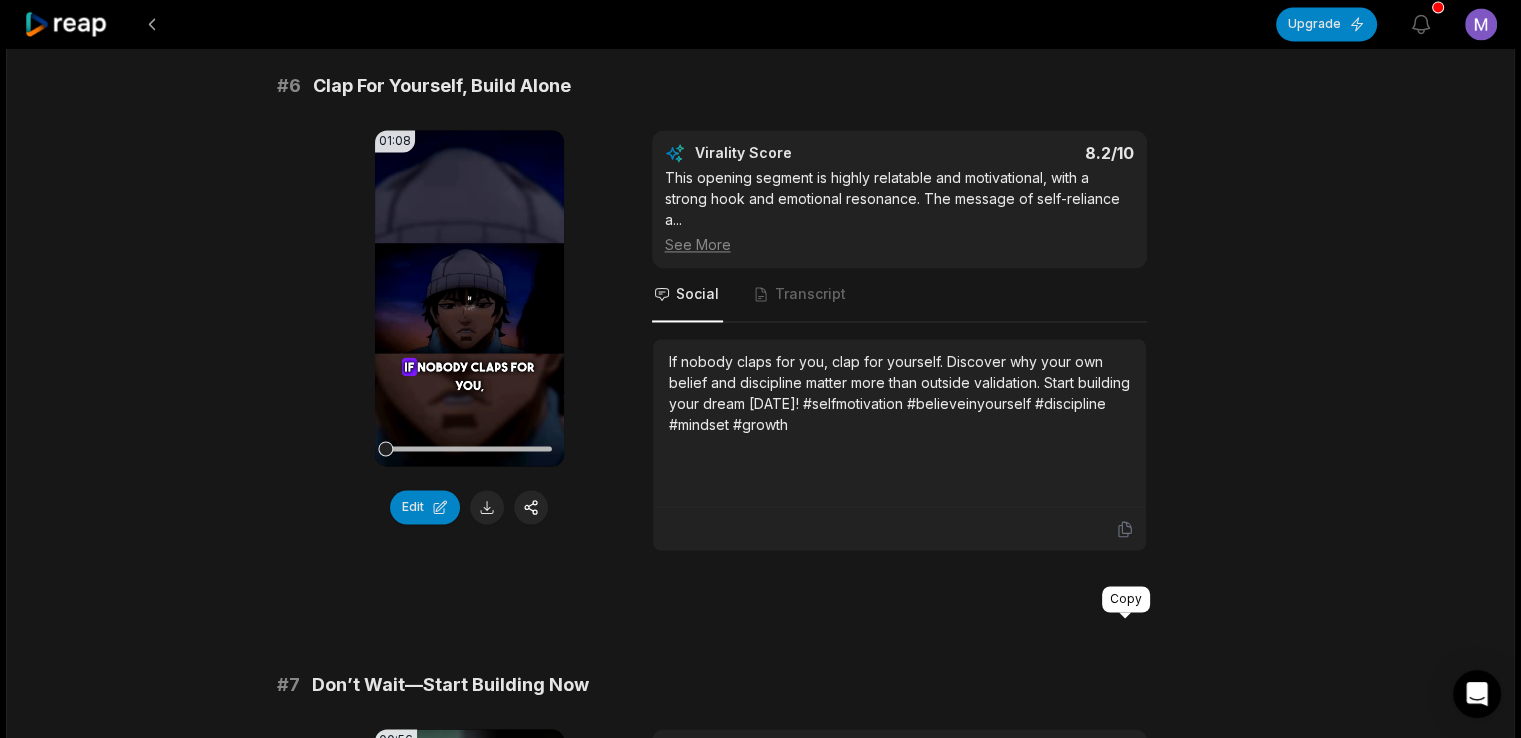 click 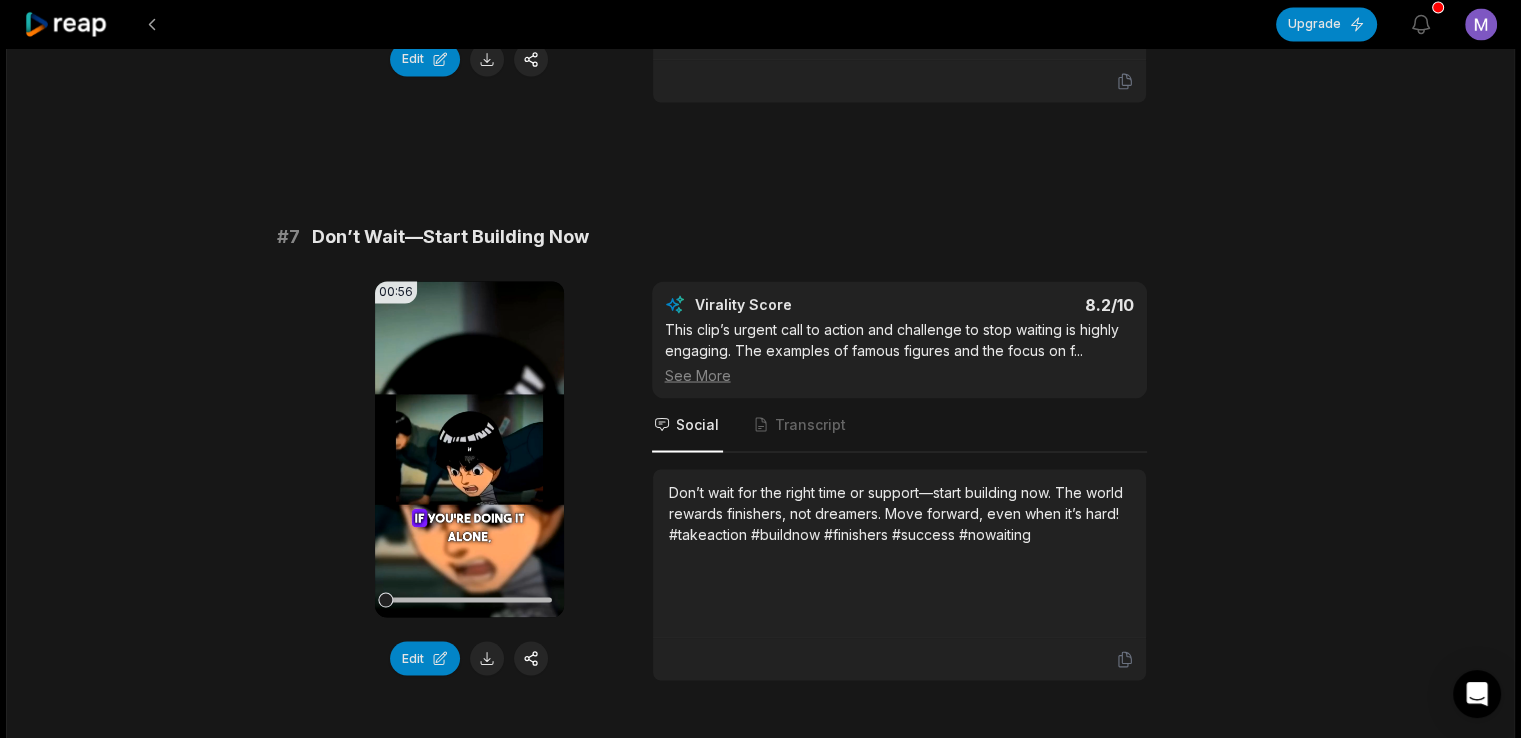 scroll, scrollTop: 3775, scrollLeft: 0, axis: vertical 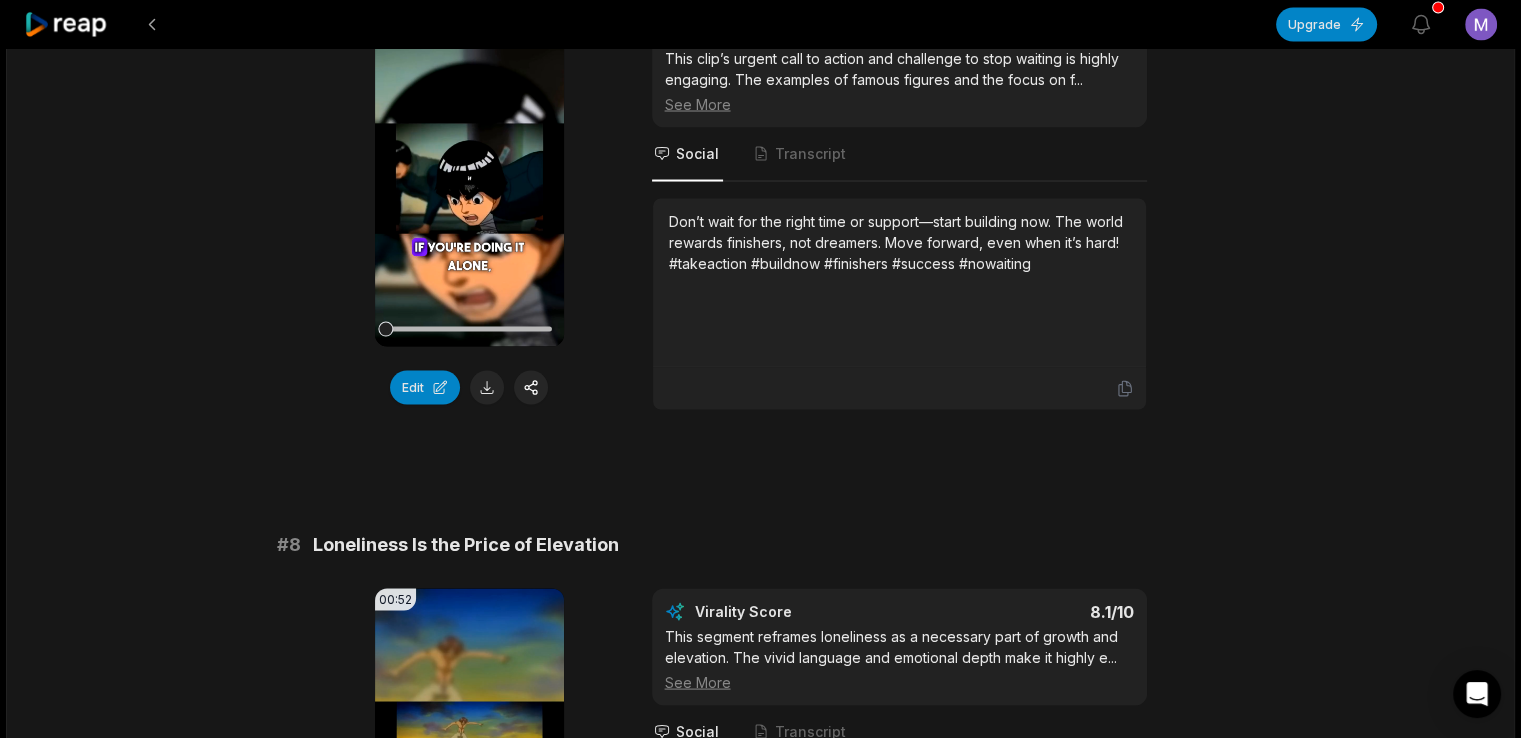 drag, startPoint x: 280, startPoint y: 61, endPoint x: 594, endPoint y: 54, distance: 314.078 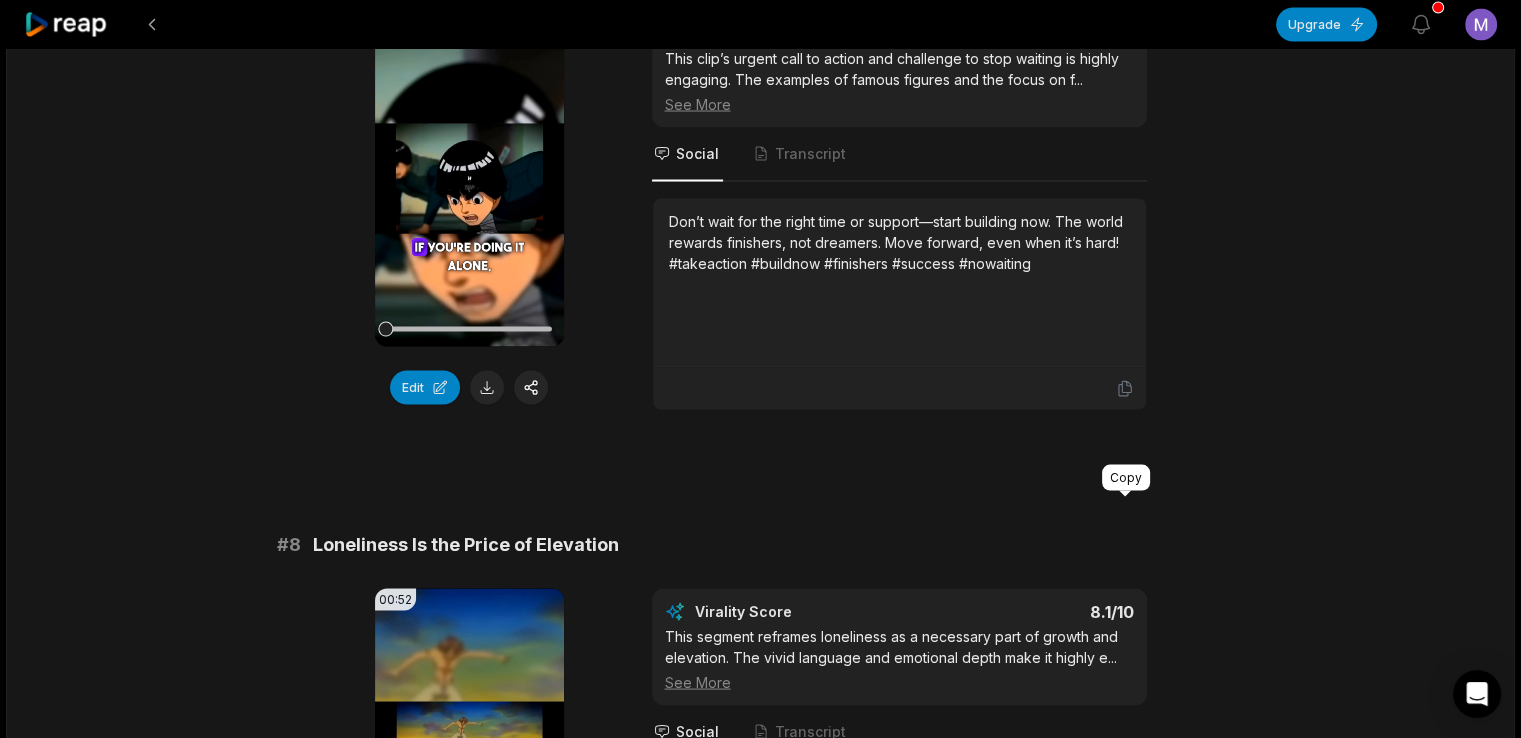 click 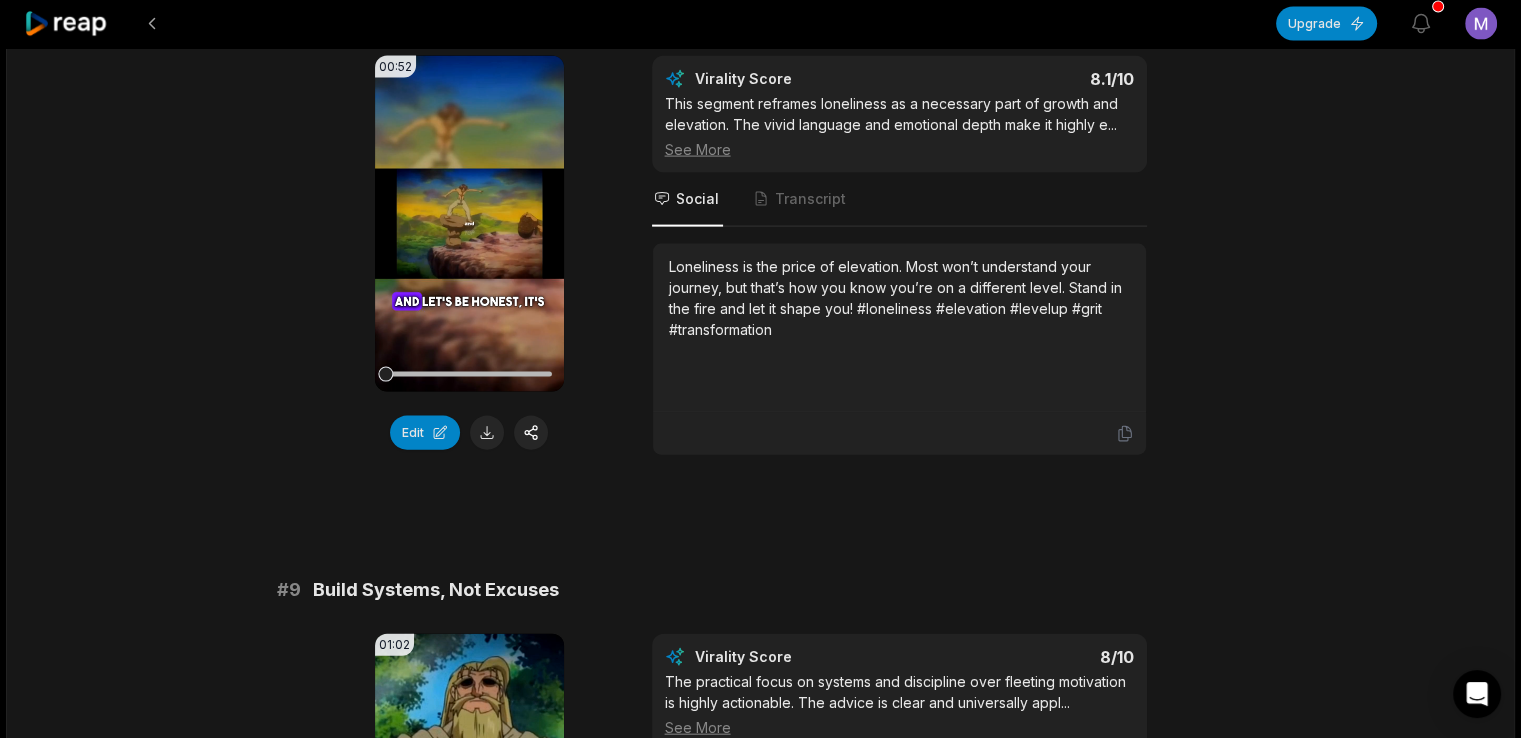 scroll, scrollTop: 4308, scrollLeft: 0, axis: vertical 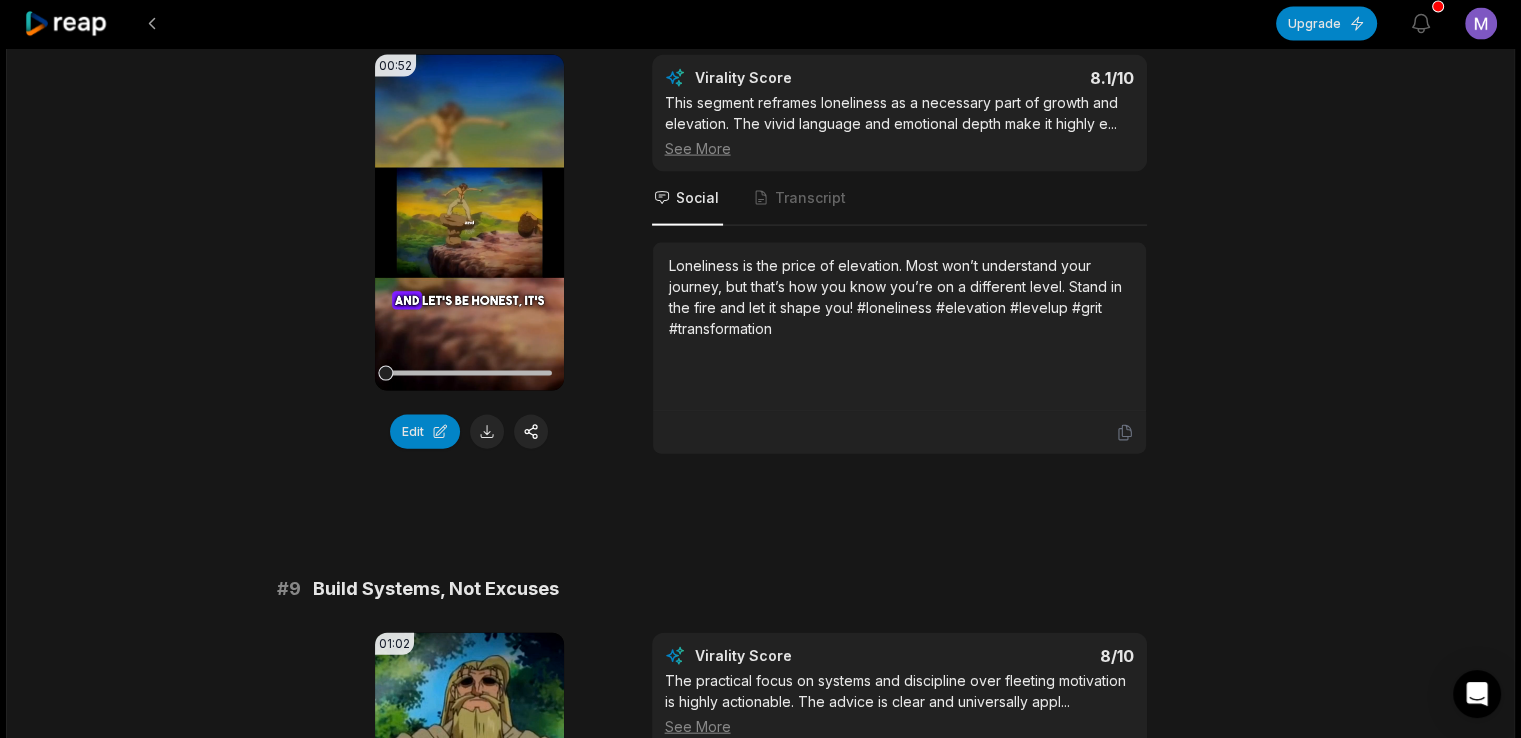drag, startPoint x: 273, startPoint y: 130, endPoint x: 654, endPoint y: 110, distance: 381.52457 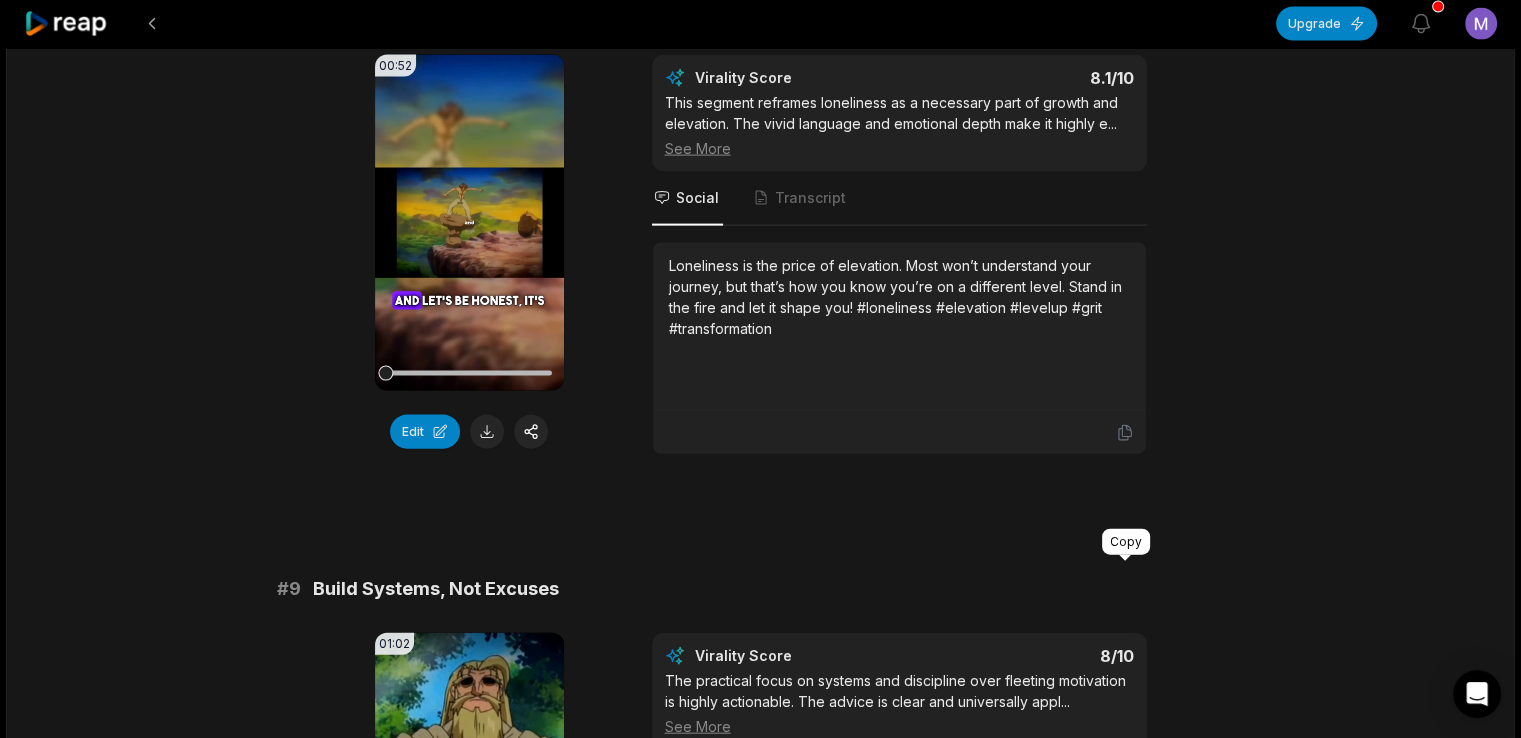 click 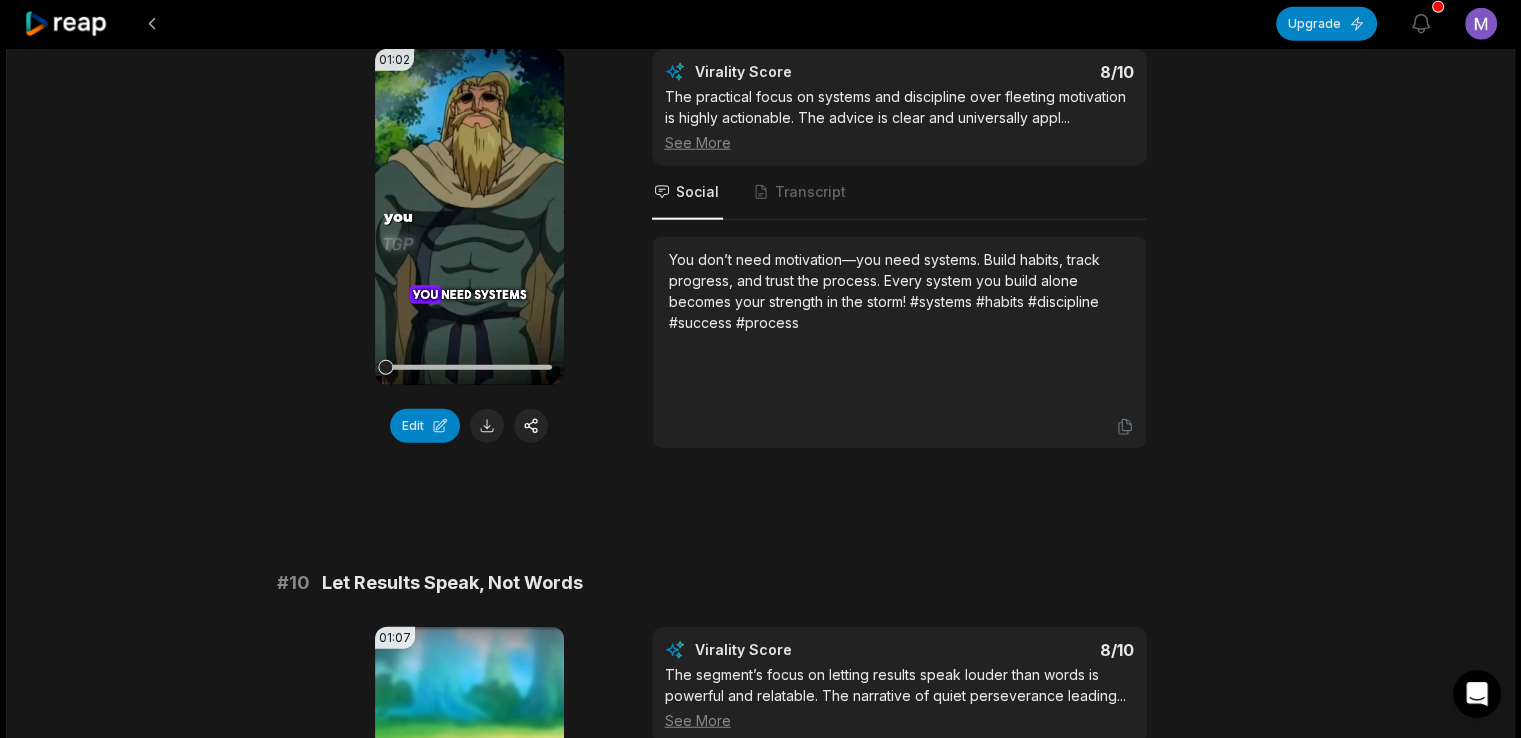 scroll, scrollTop: 4895, scrollLeft: 0, axis: vertical 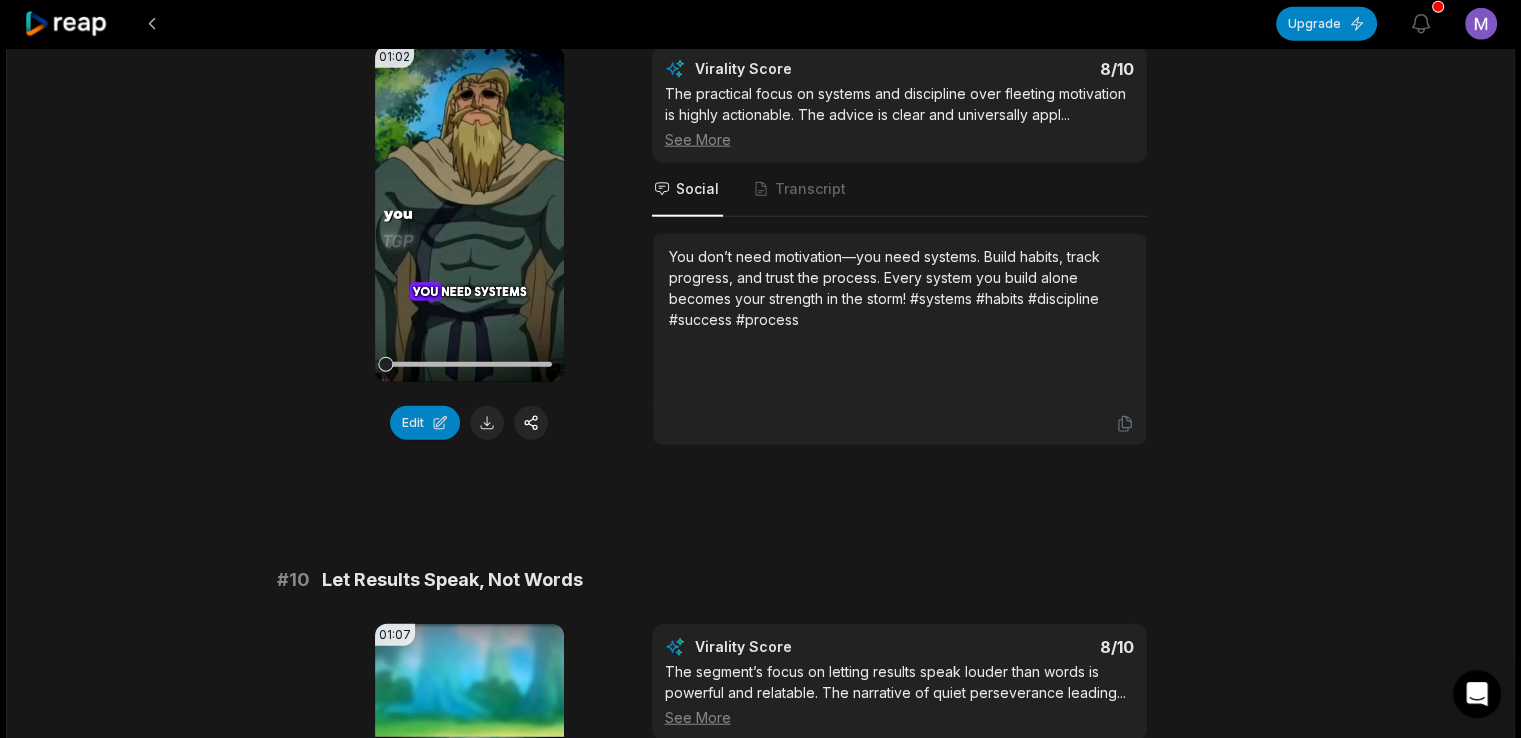 drag, startPoint x: 274, startPoint y: 137, endPoint x: 573, endPoint y: 130, distance: 299.08194 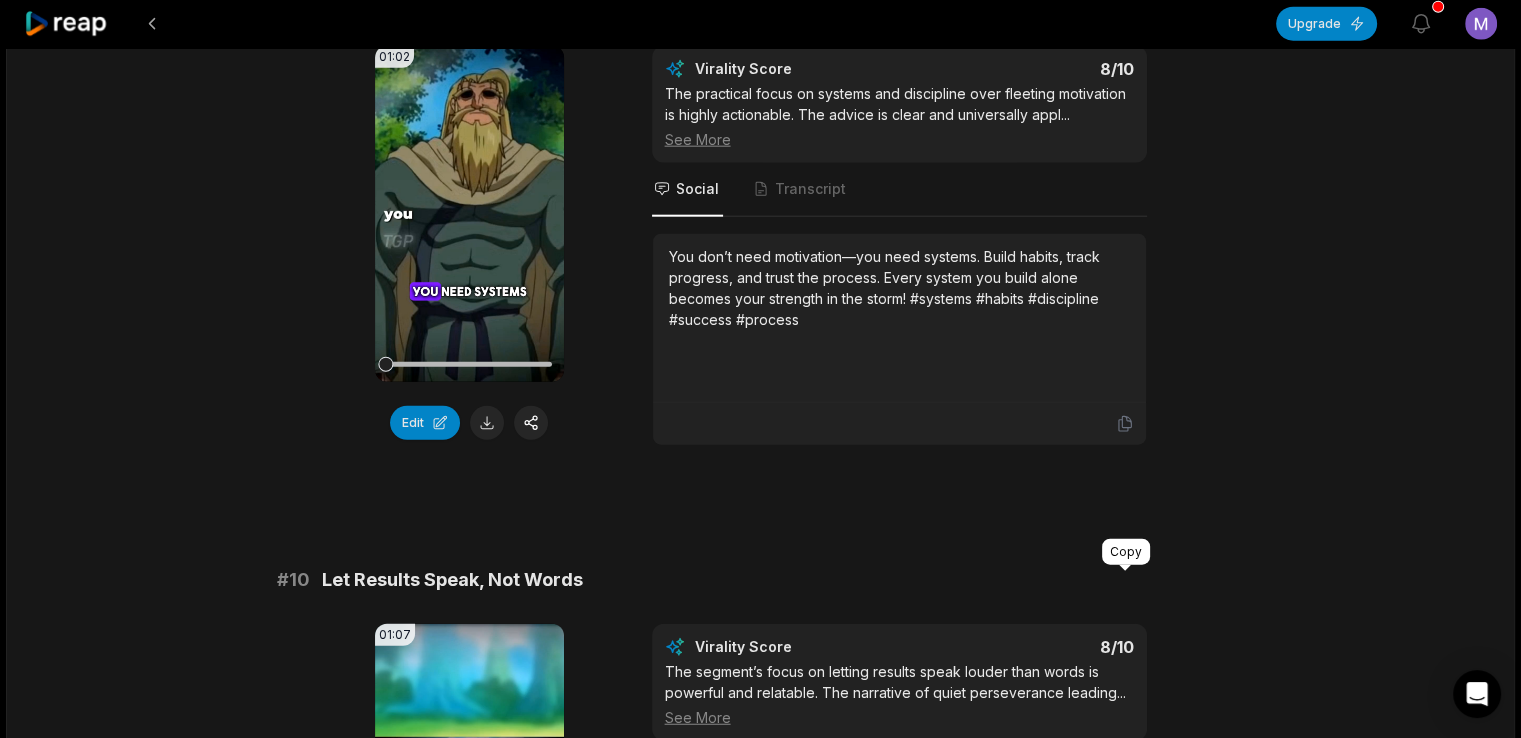 click 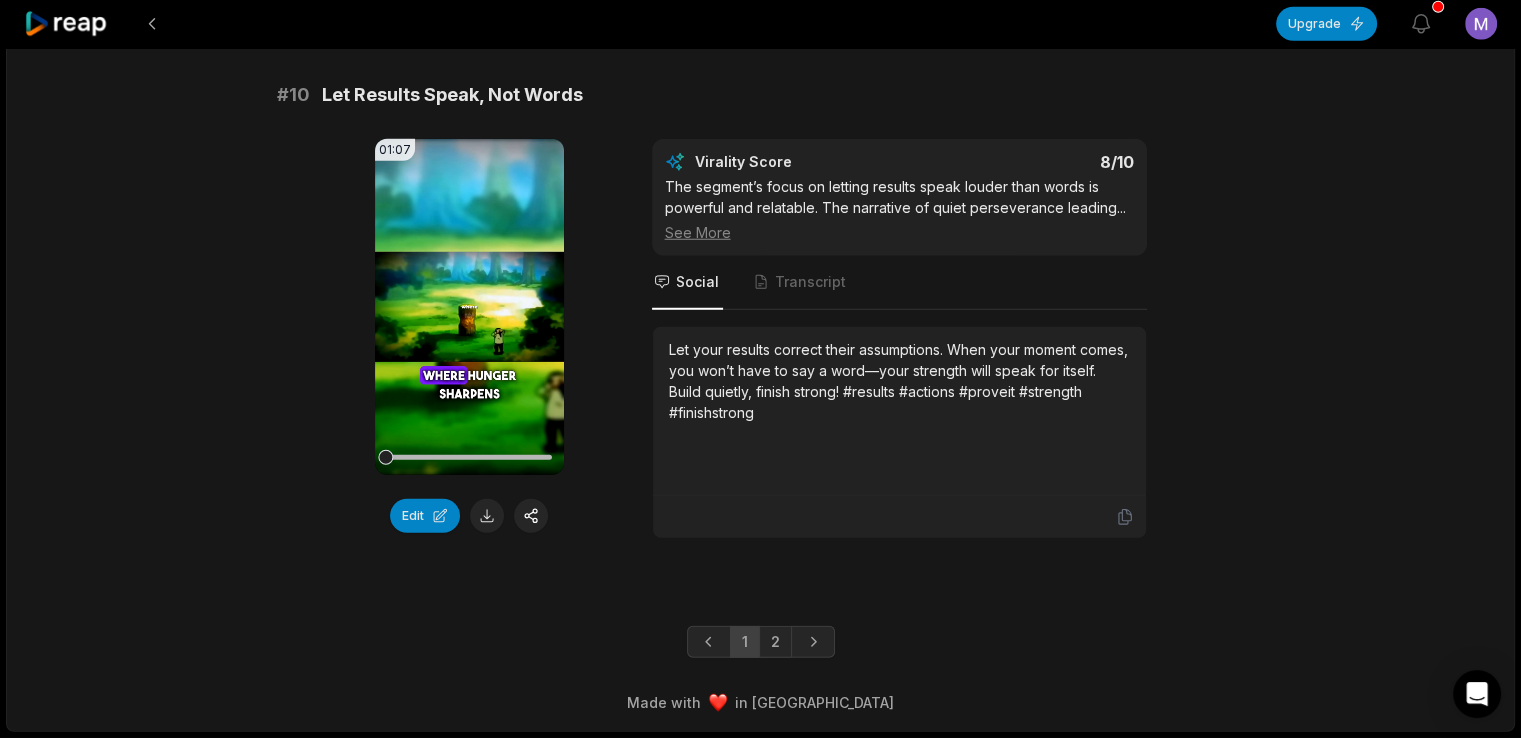 scroll, scrollTop: 5447, scrollLeft: 0, axis: vertical 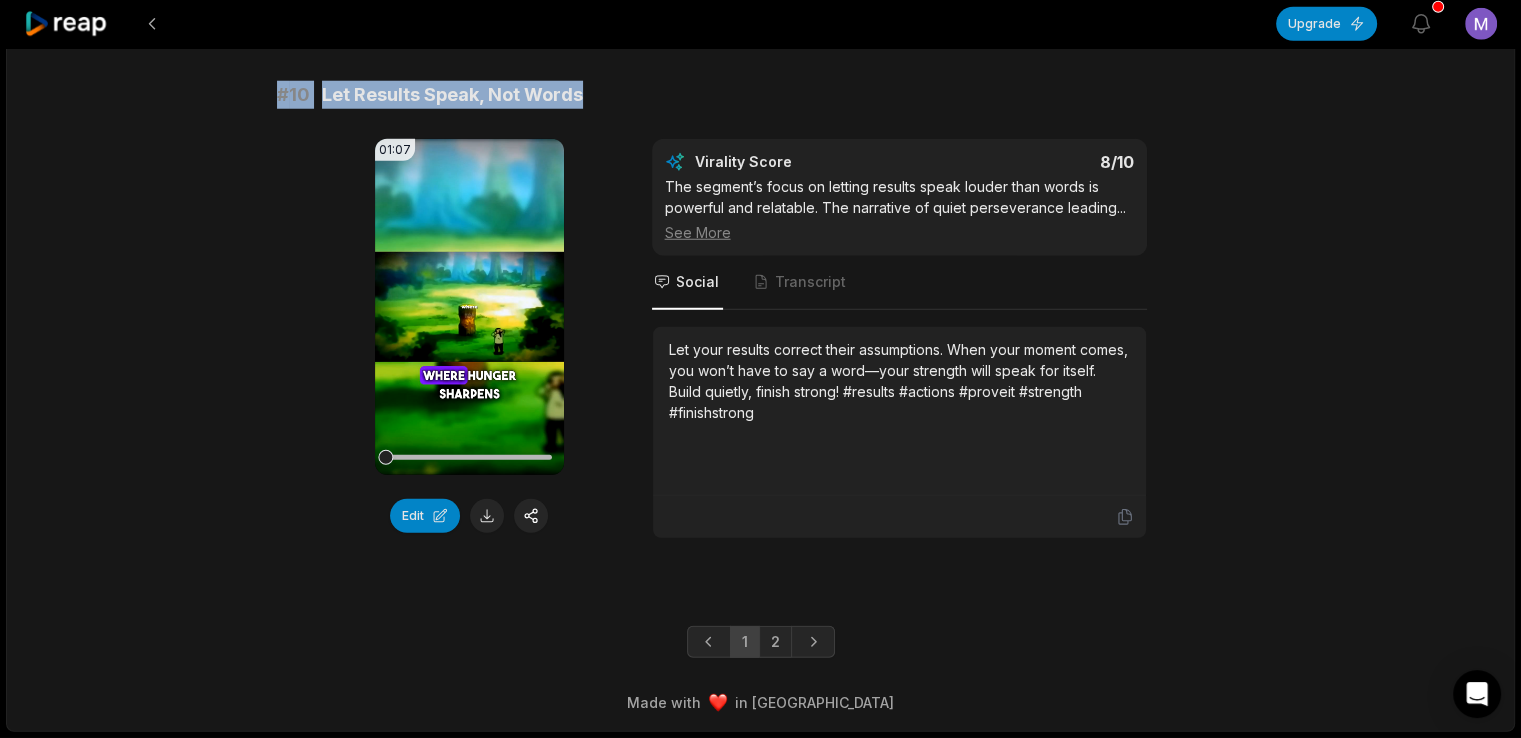 drag, startPoint x: 272, startPoint y: 178, endPoint x: 591, endPoint y: 173, distance: 319.03918 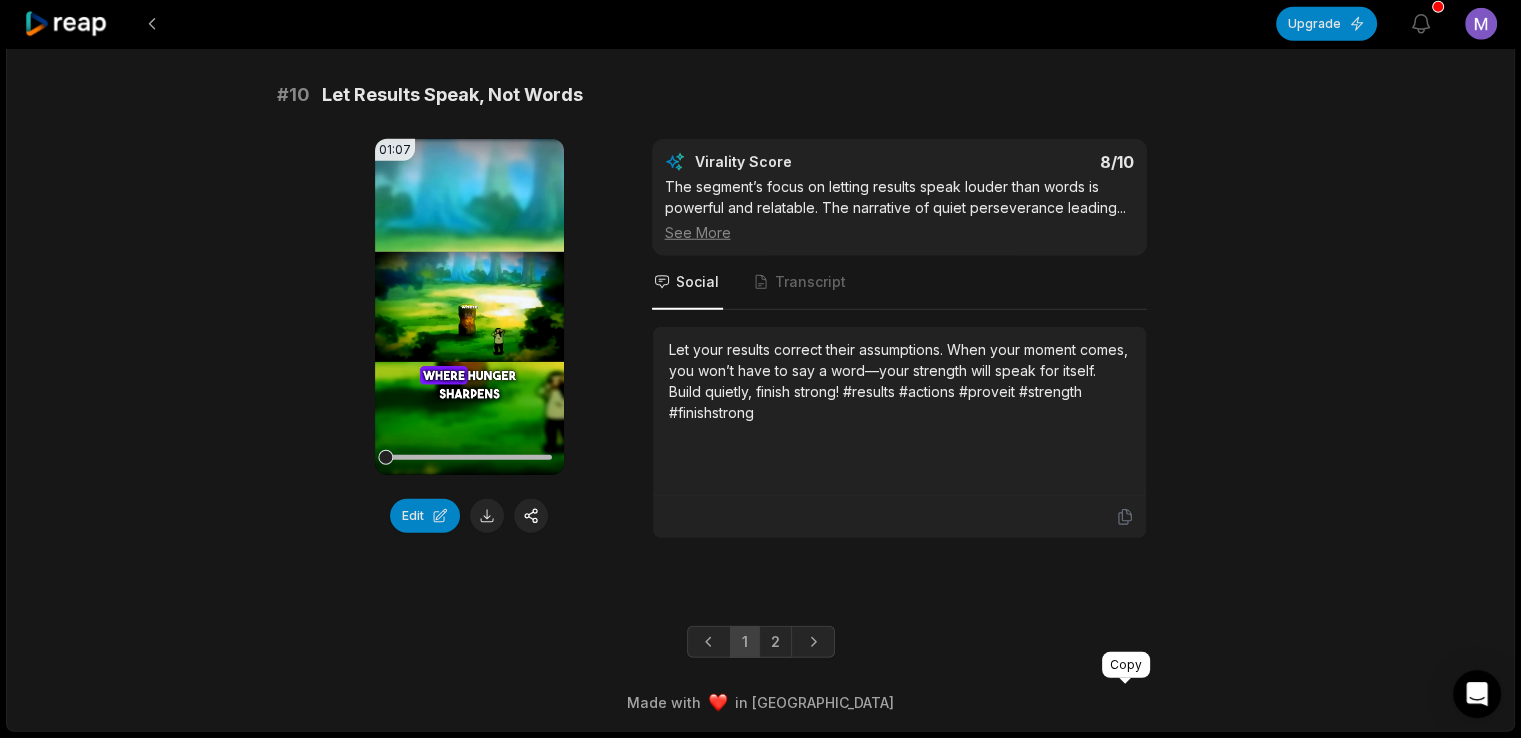 click 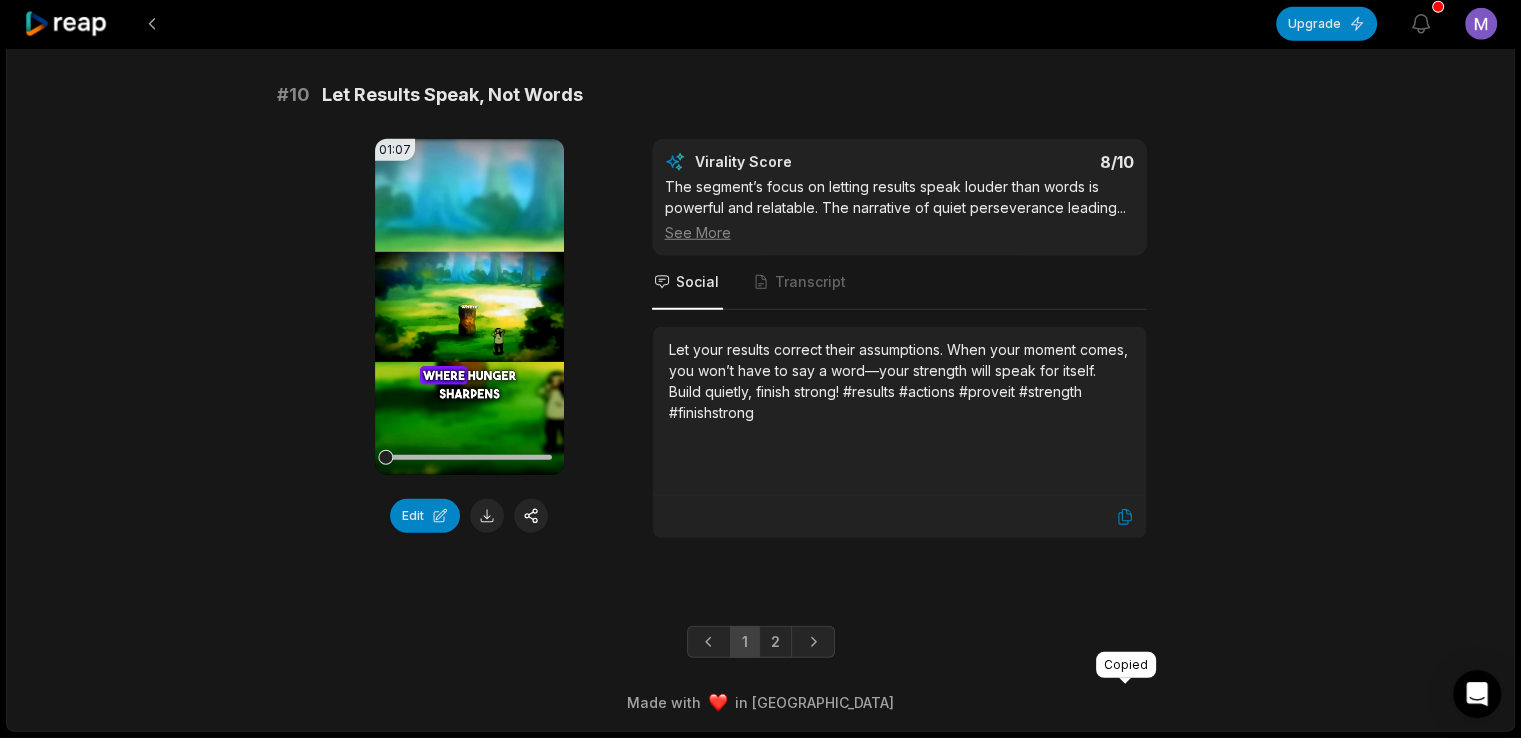 scroll, scrollTop: 5555, scrollLeft: 0, axis: vertical 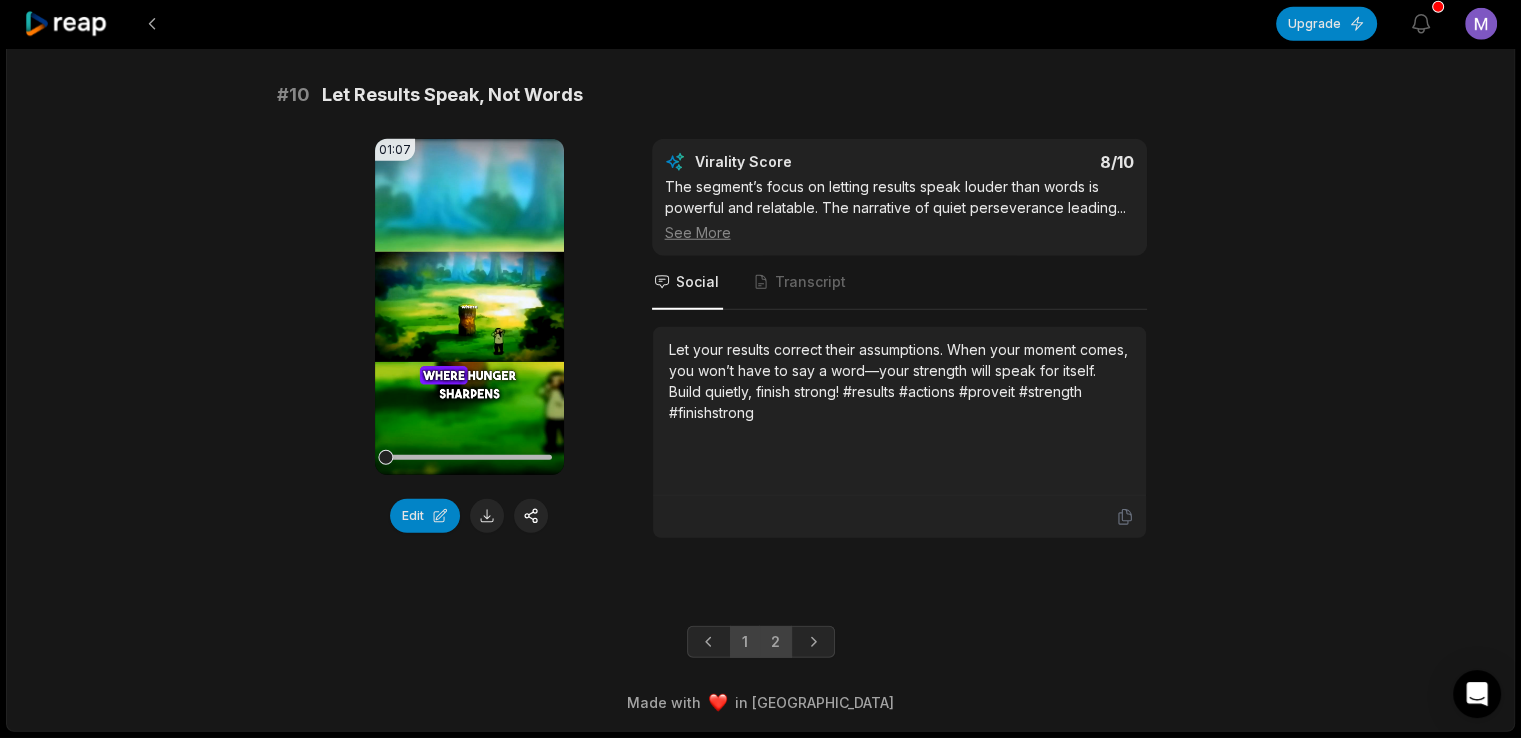 click on "2" at bounding box center (775, 642) 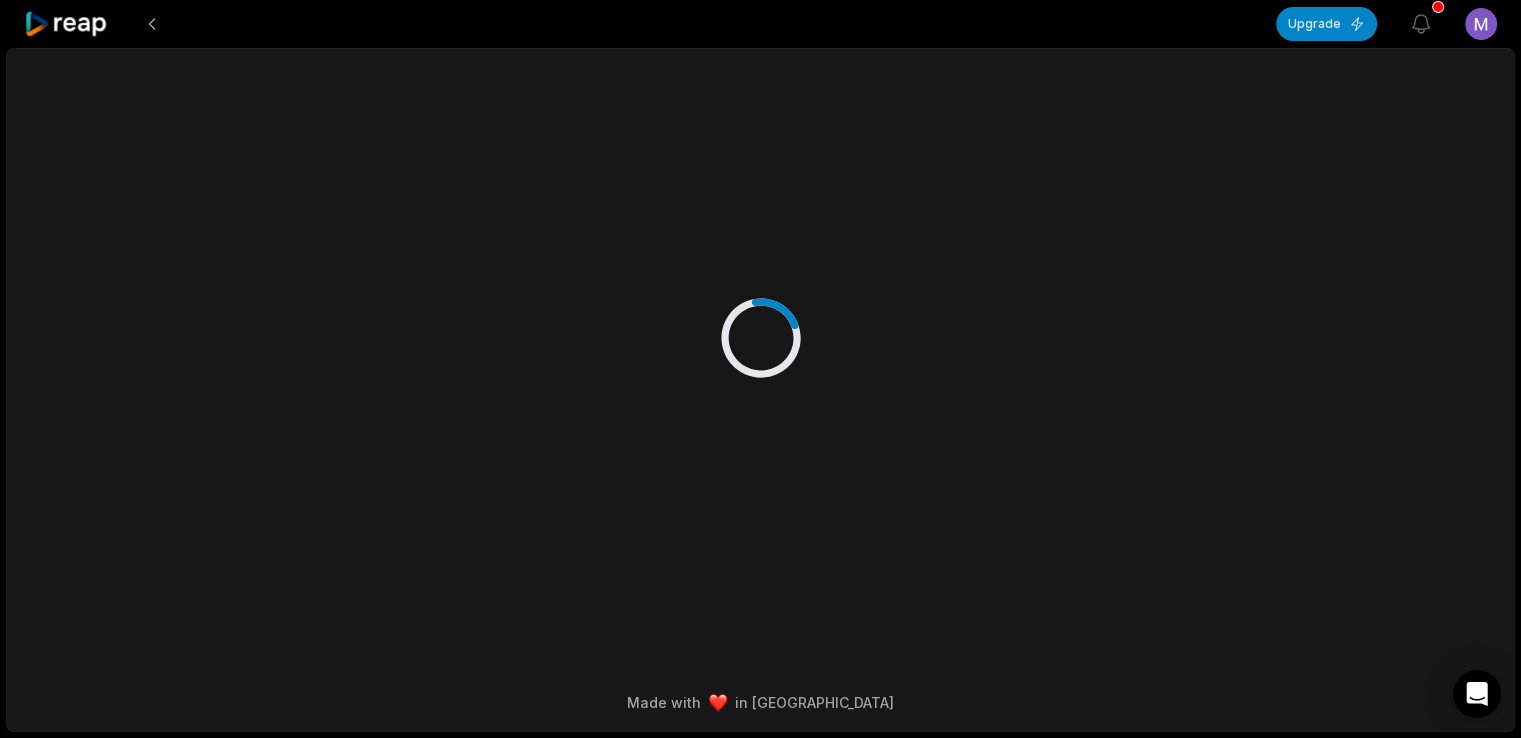 scroll, scrollTop: 0, scrollLeft: 0, axis: both 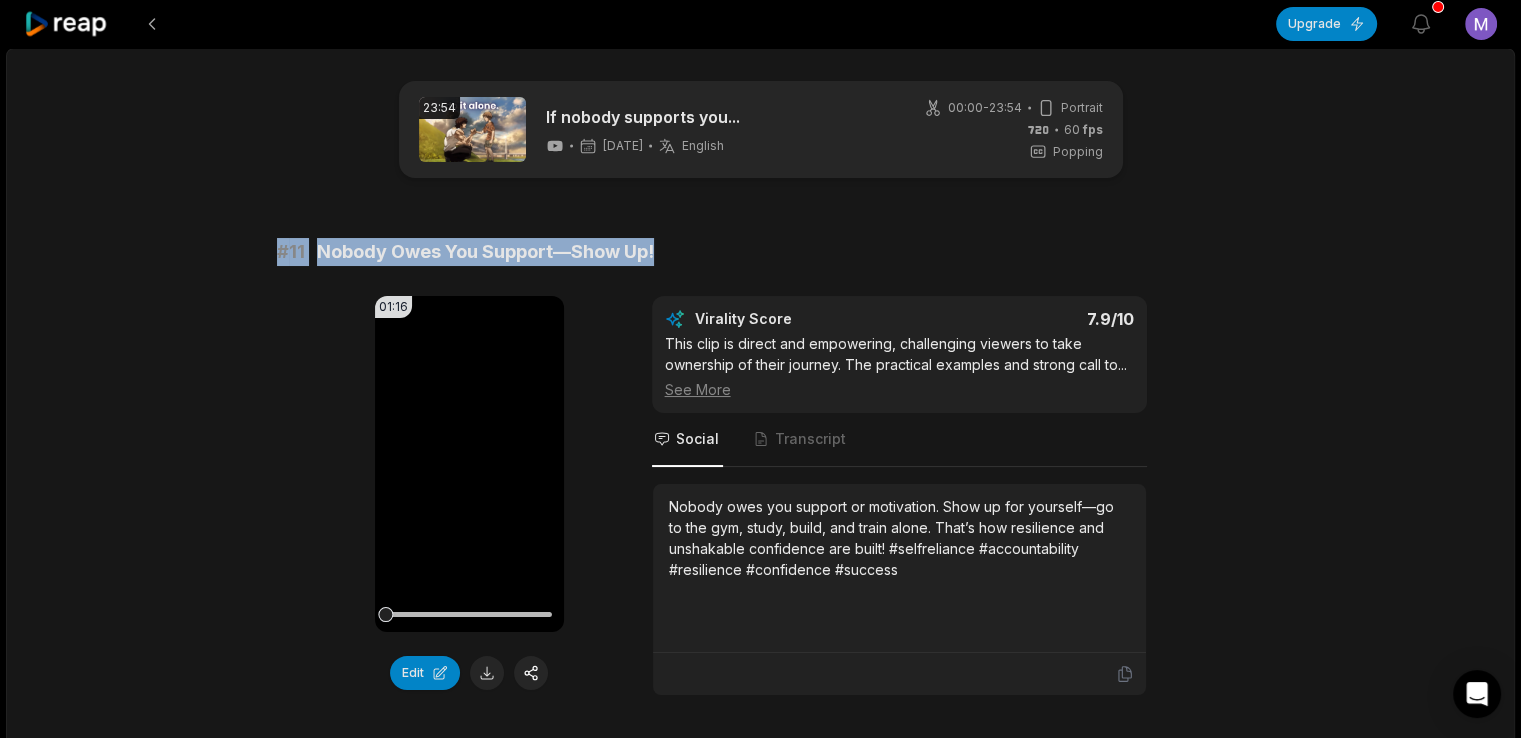 drag, startPoint x: 272, startPoint y: 259, endPoint x: 679, endPoint y: 240, distance: 407.44324 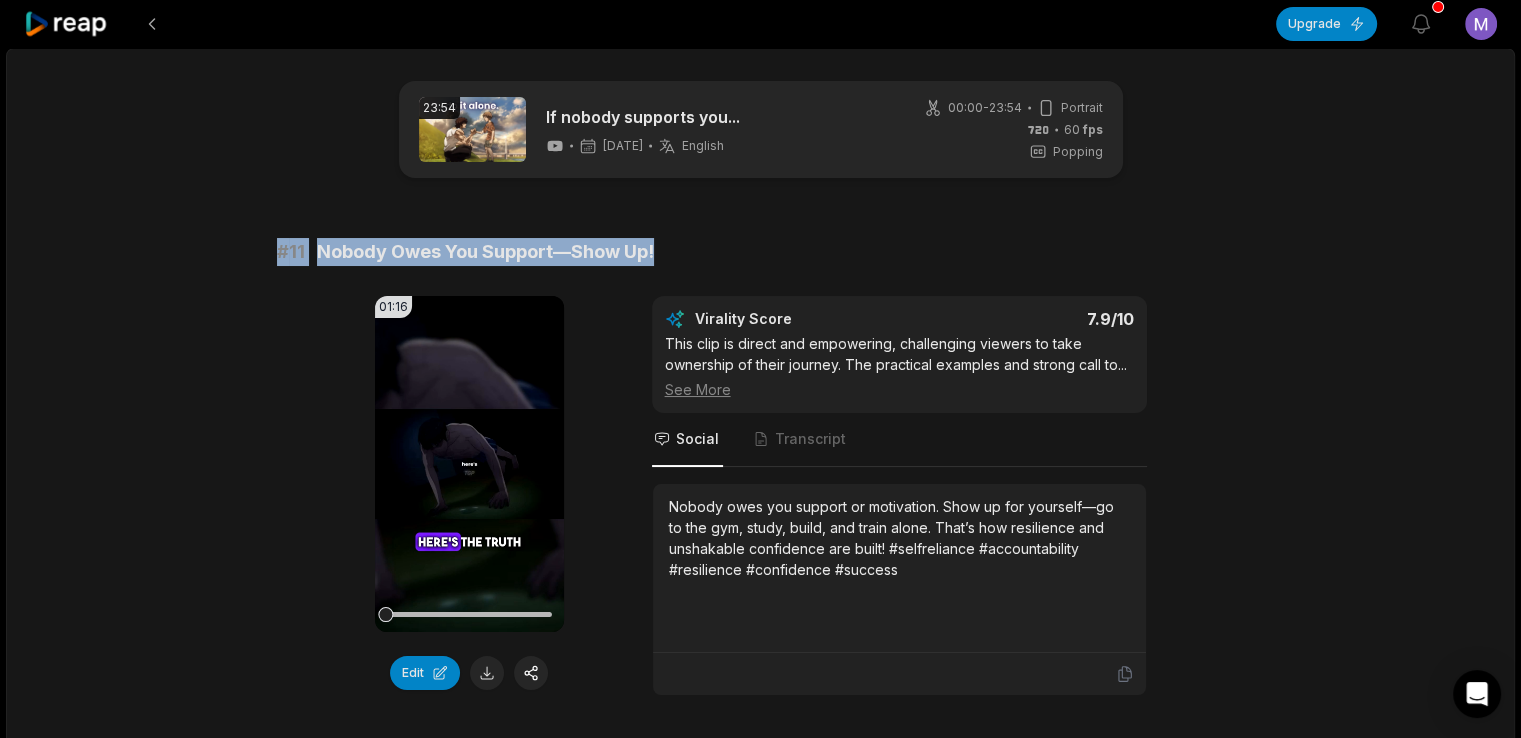 click on "# 11 Nobody Owes You Support—Show Up!" at bounding box center (761, 252) 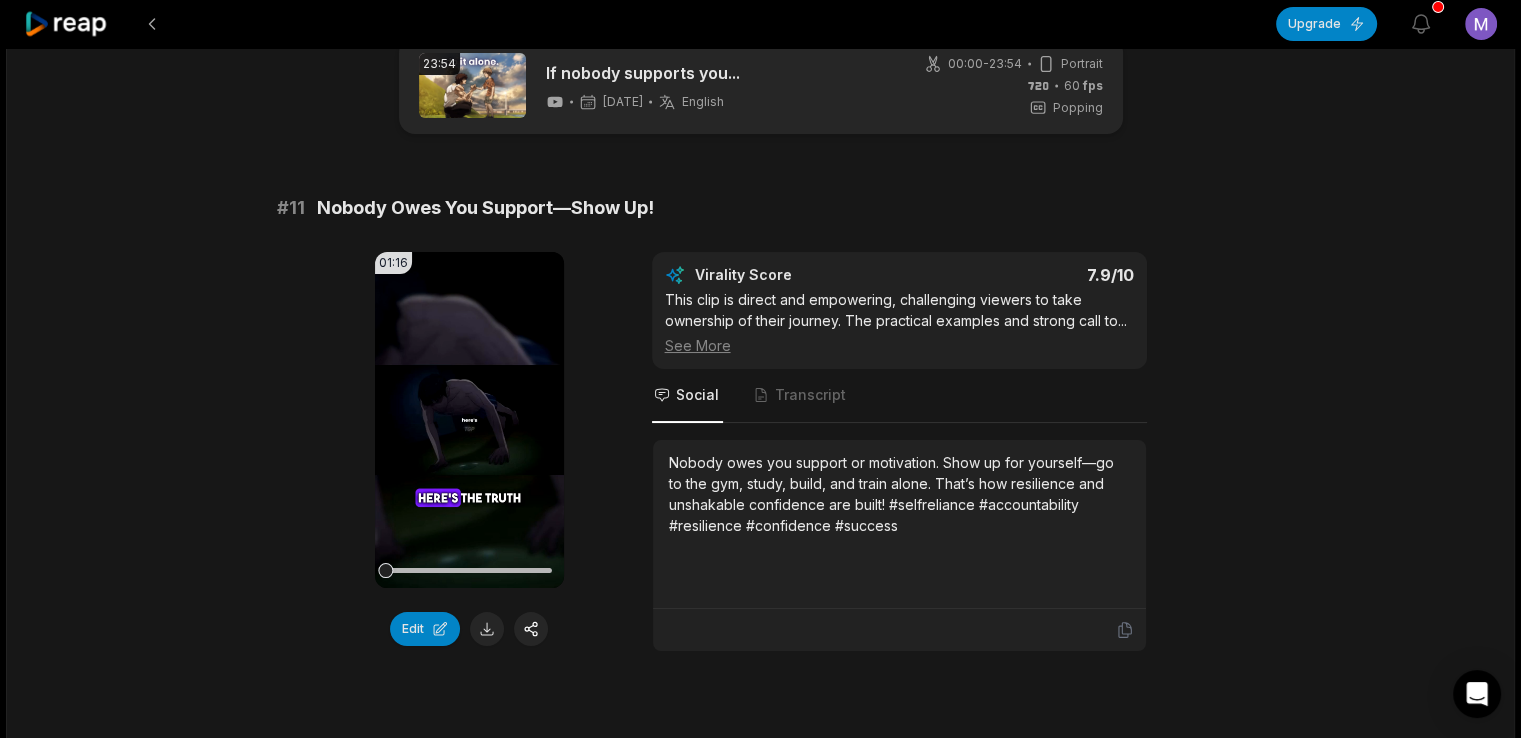 scroll, scrollTop: 52, scrollLeft: 0, axis: vertical 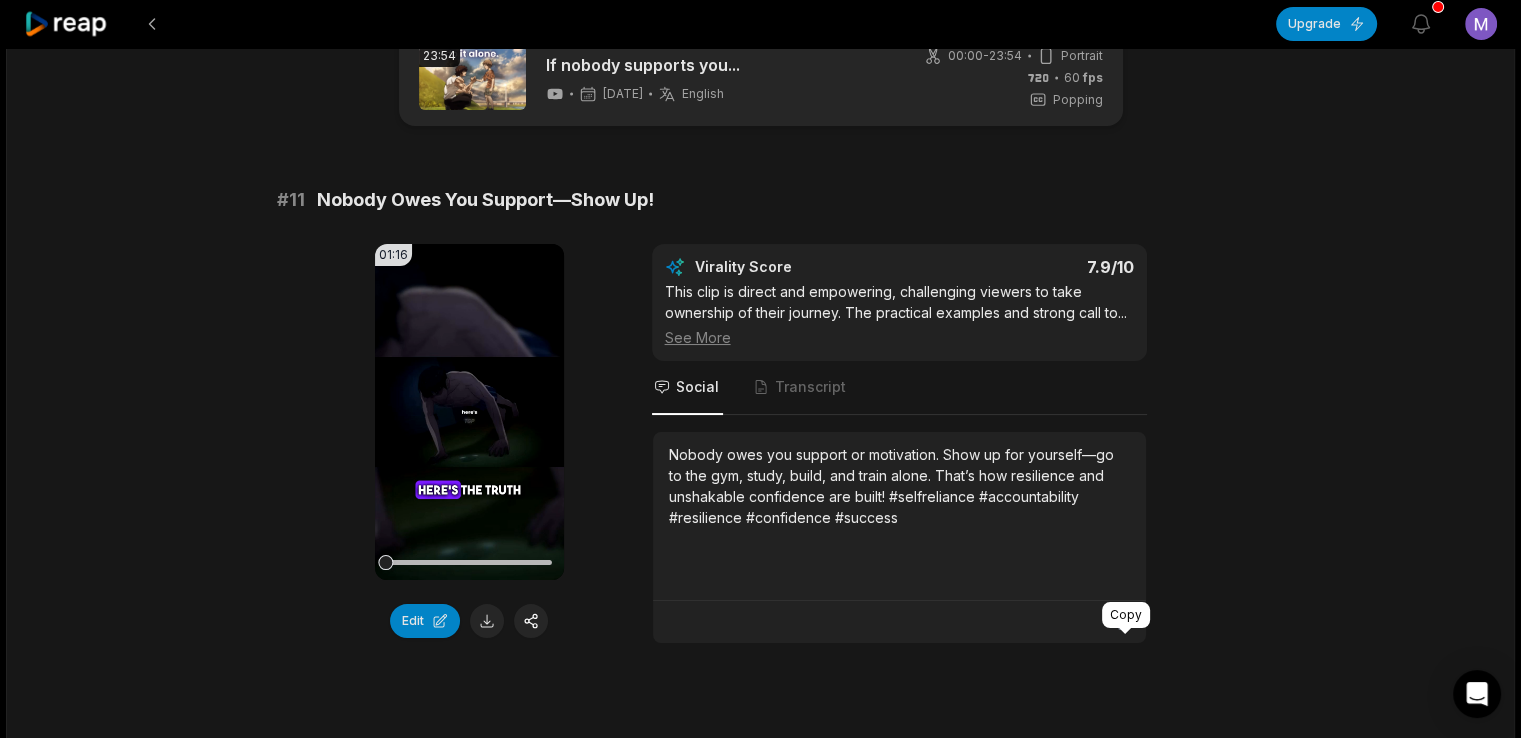 click 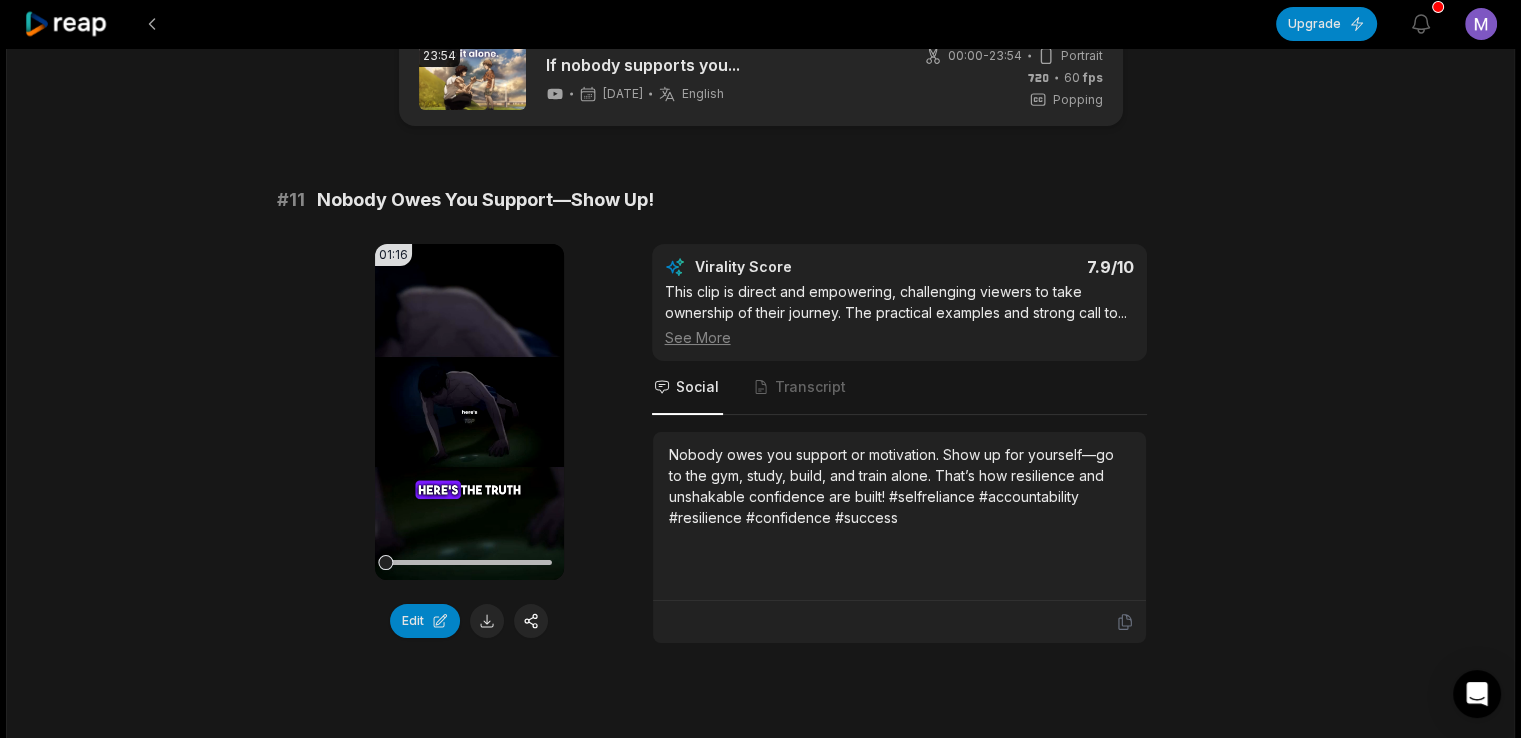 scroll, scrollTop: 0, scrollLeft: 0, axis: both 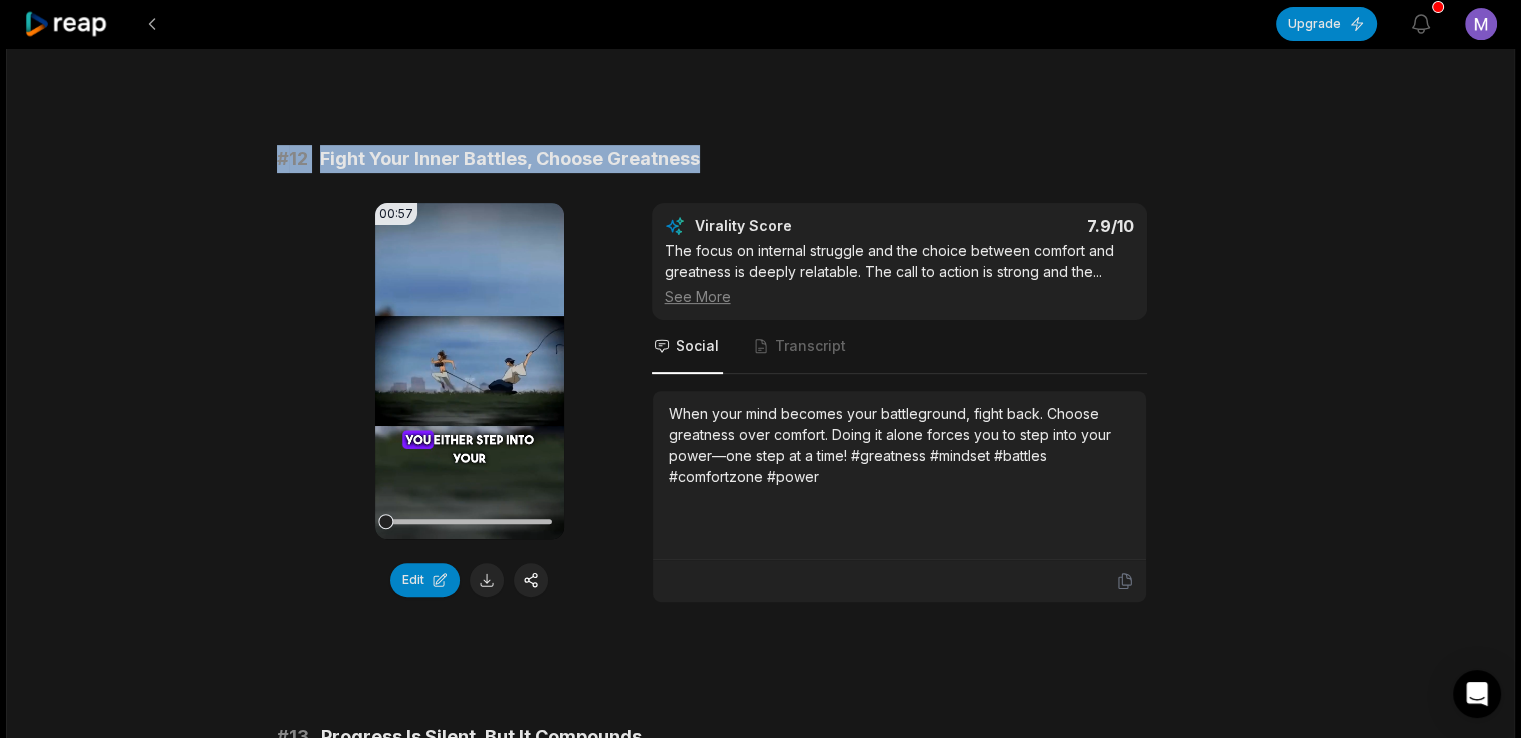 drag, startPoint x: 275, startPoint y: 170, endPoint x: 702, endPoint y: 157, distance: 427.19785 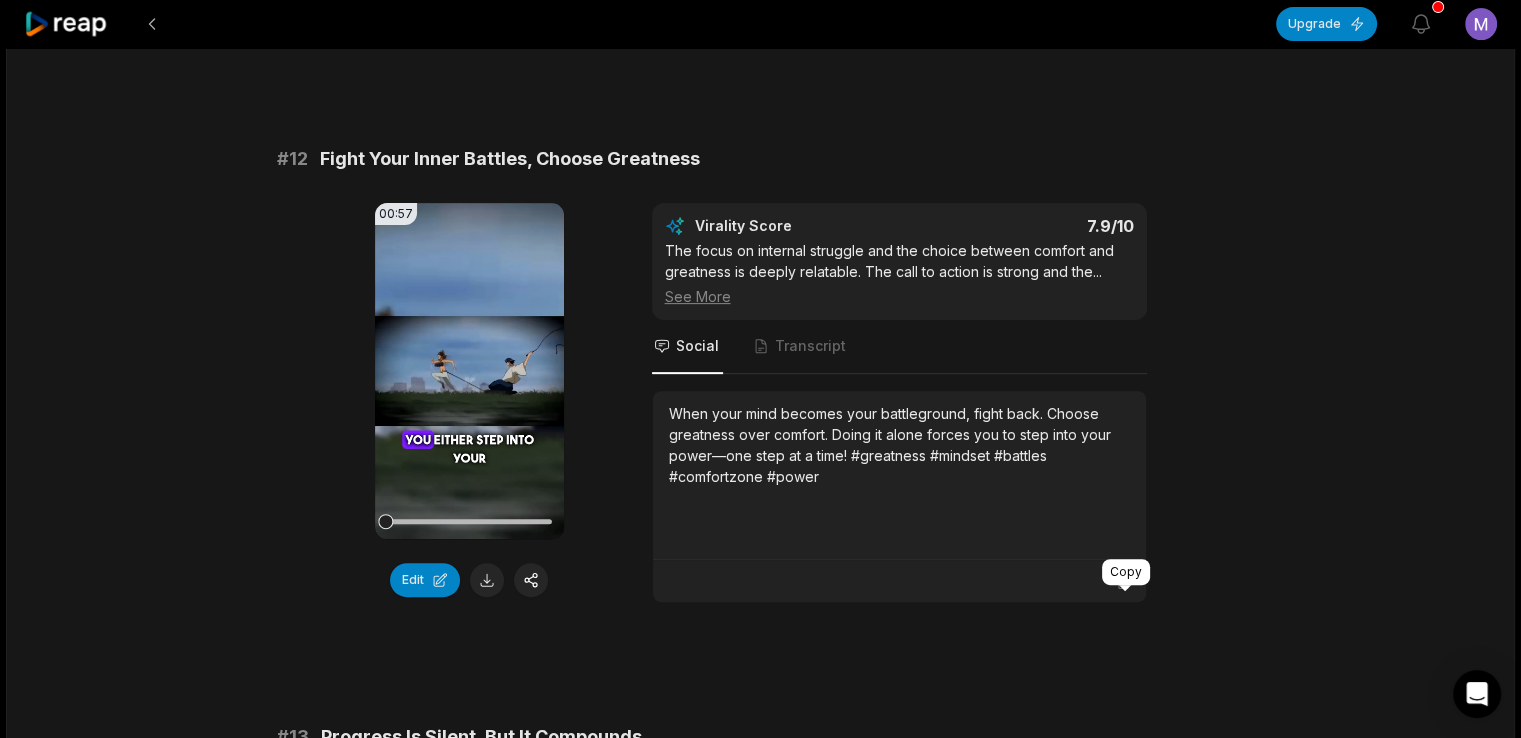 click 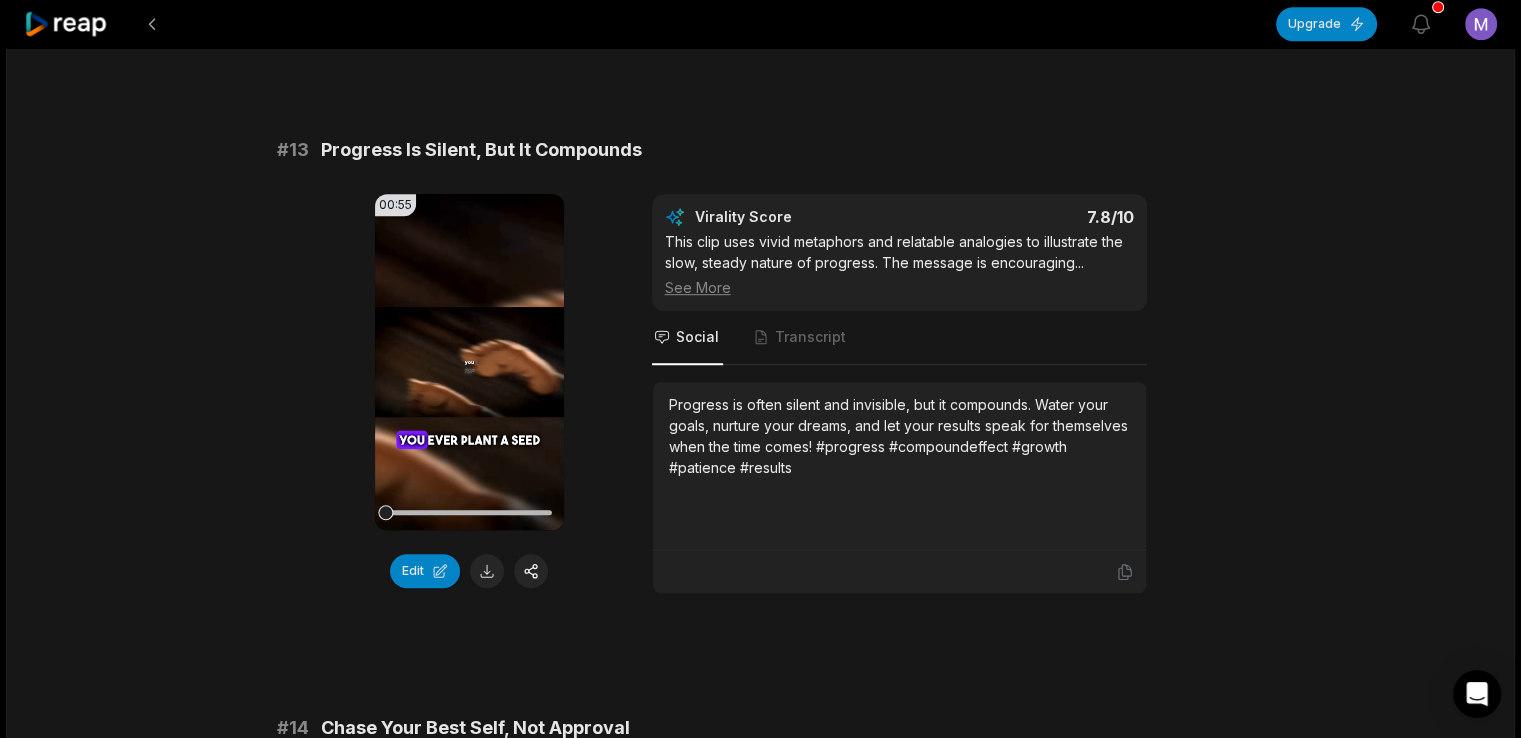scroll, scrollTop: 1259, scrollLeft: 0, axis: vertical 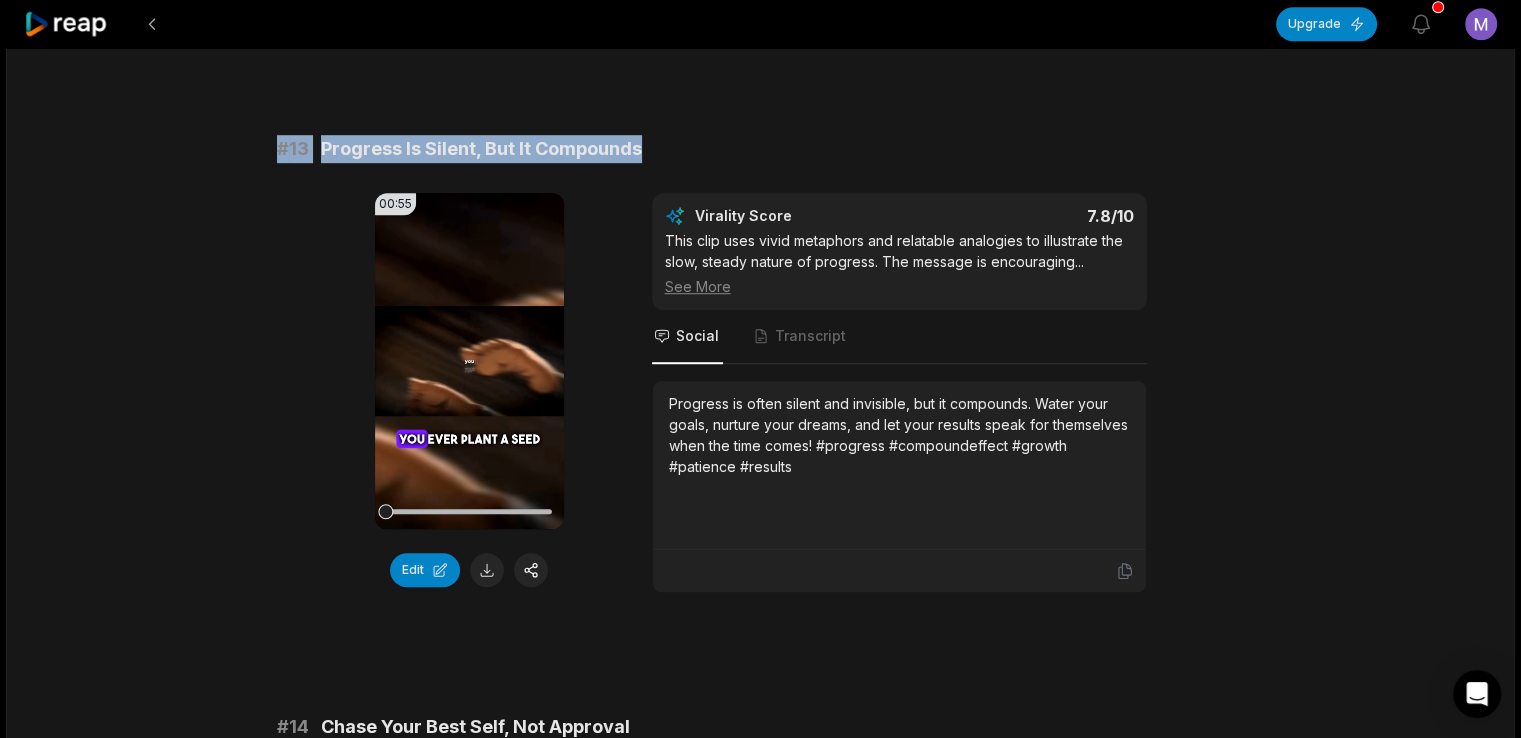 drag, startPoint x: 276, startPoint y: 166, endPoint x: 640, endPoint y: 153, distance: 364.23206 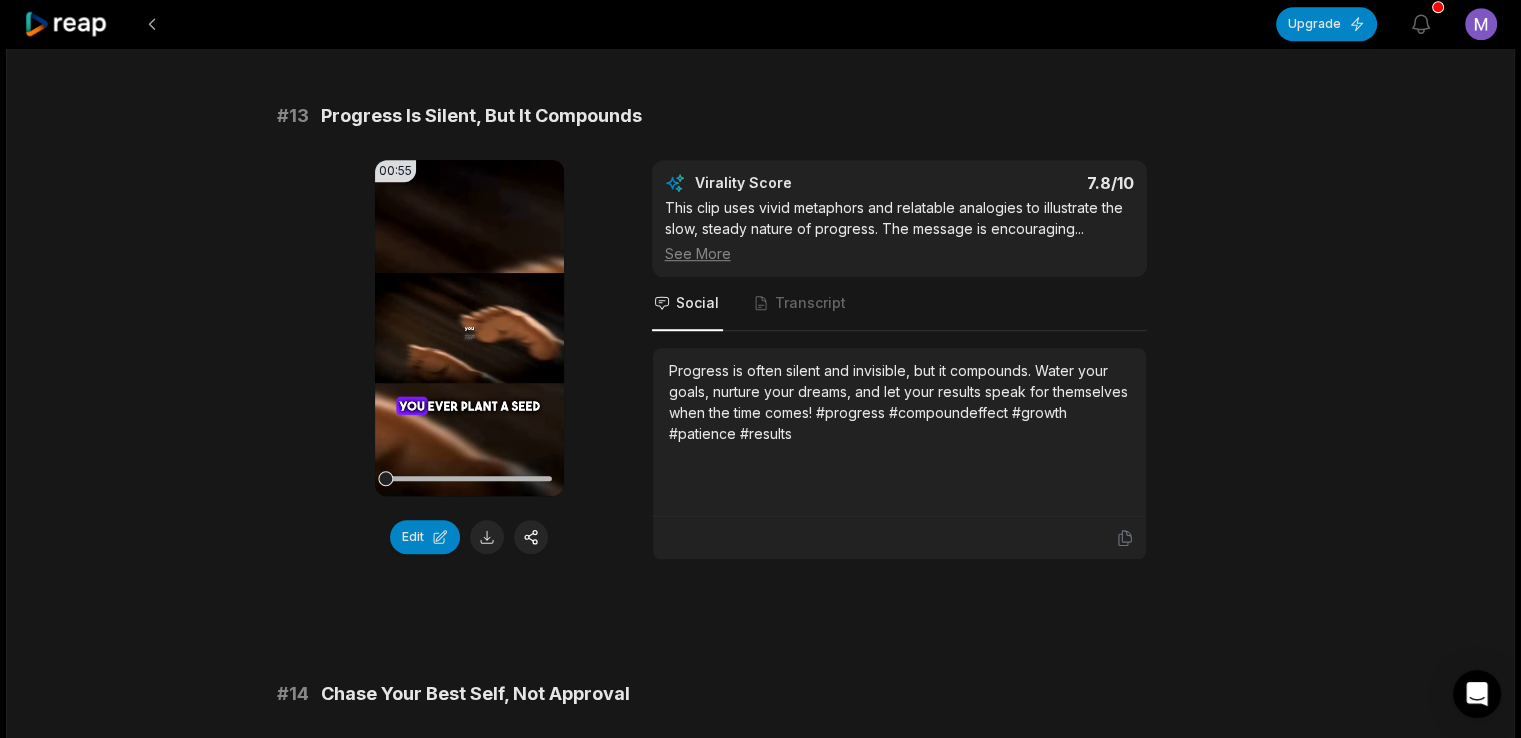 scroll, scrollTop: 1292, scrollLeft: 0, axis: vertical 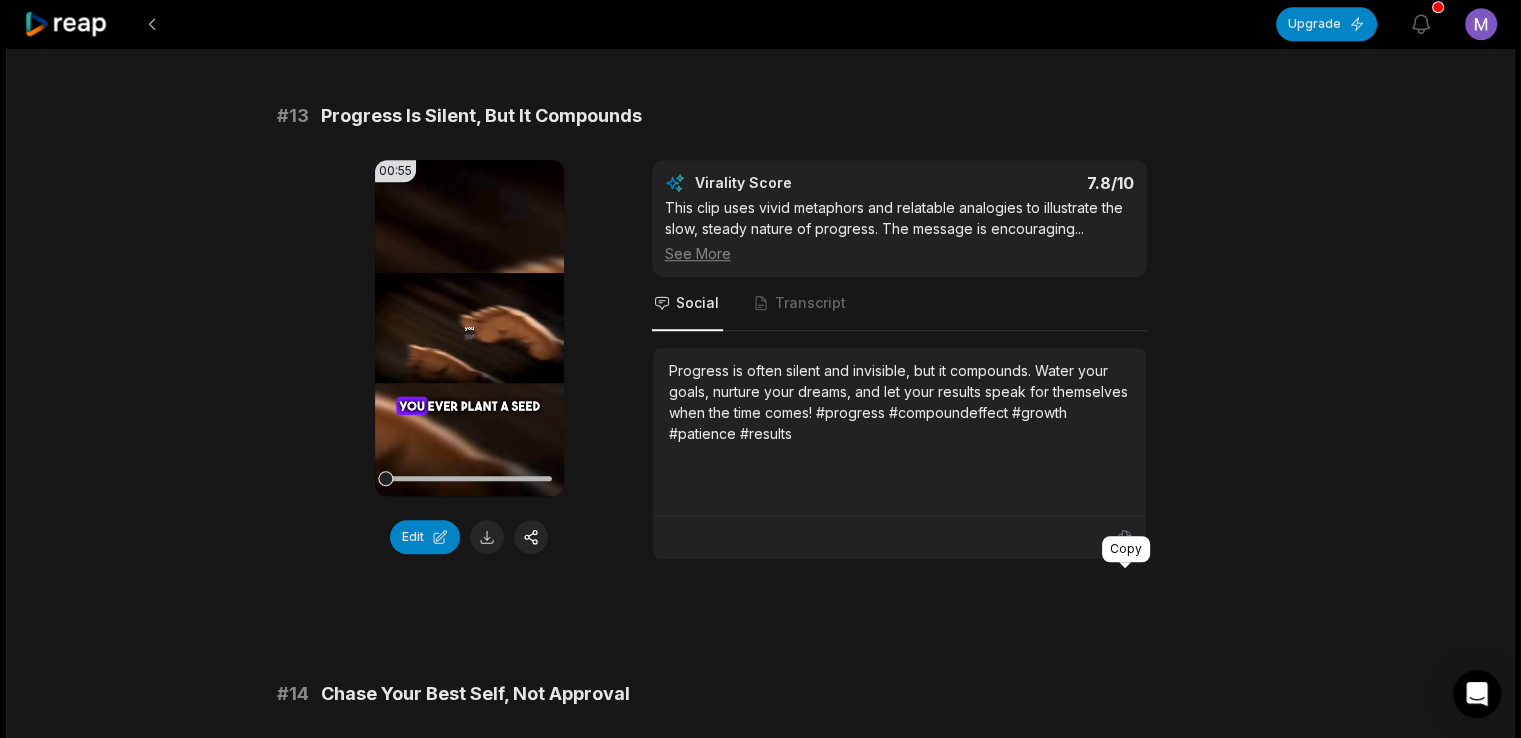 click 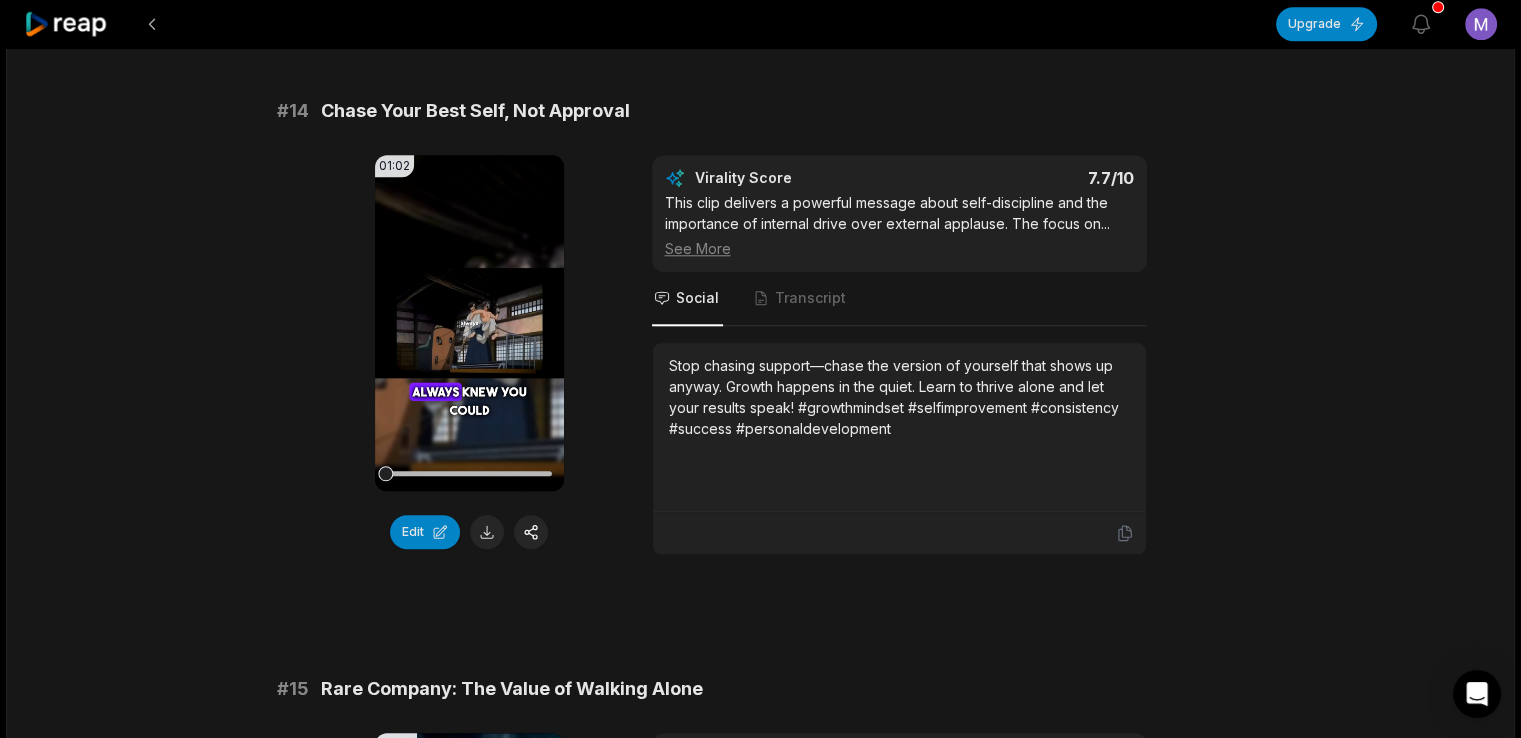 scroll, scrollTop: 1896, scrollLeft: 0, axis: vertical 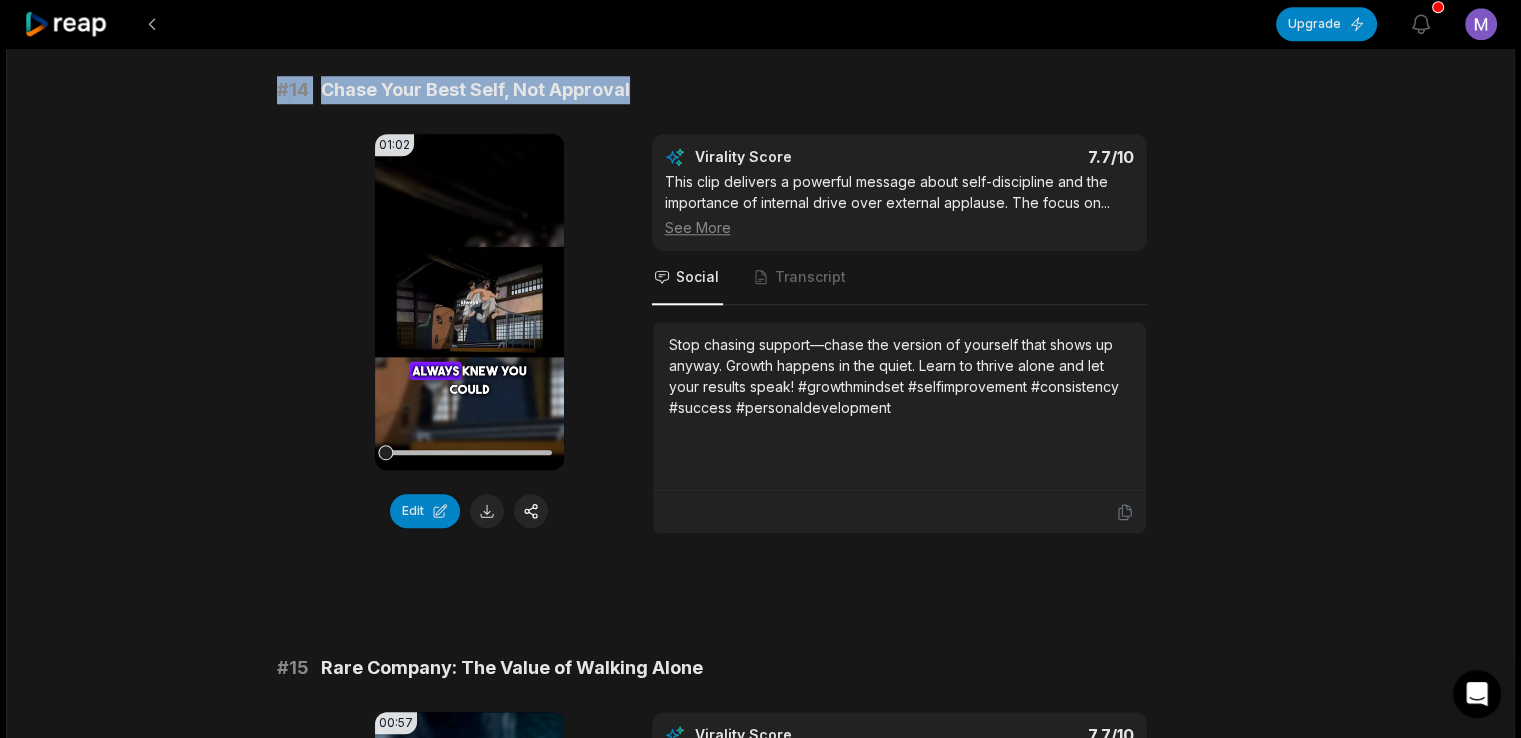 drag, startPoint x: 636, startPoint y: 131, endPoint x: 232, endPoint y: 101, distance: 405.11234 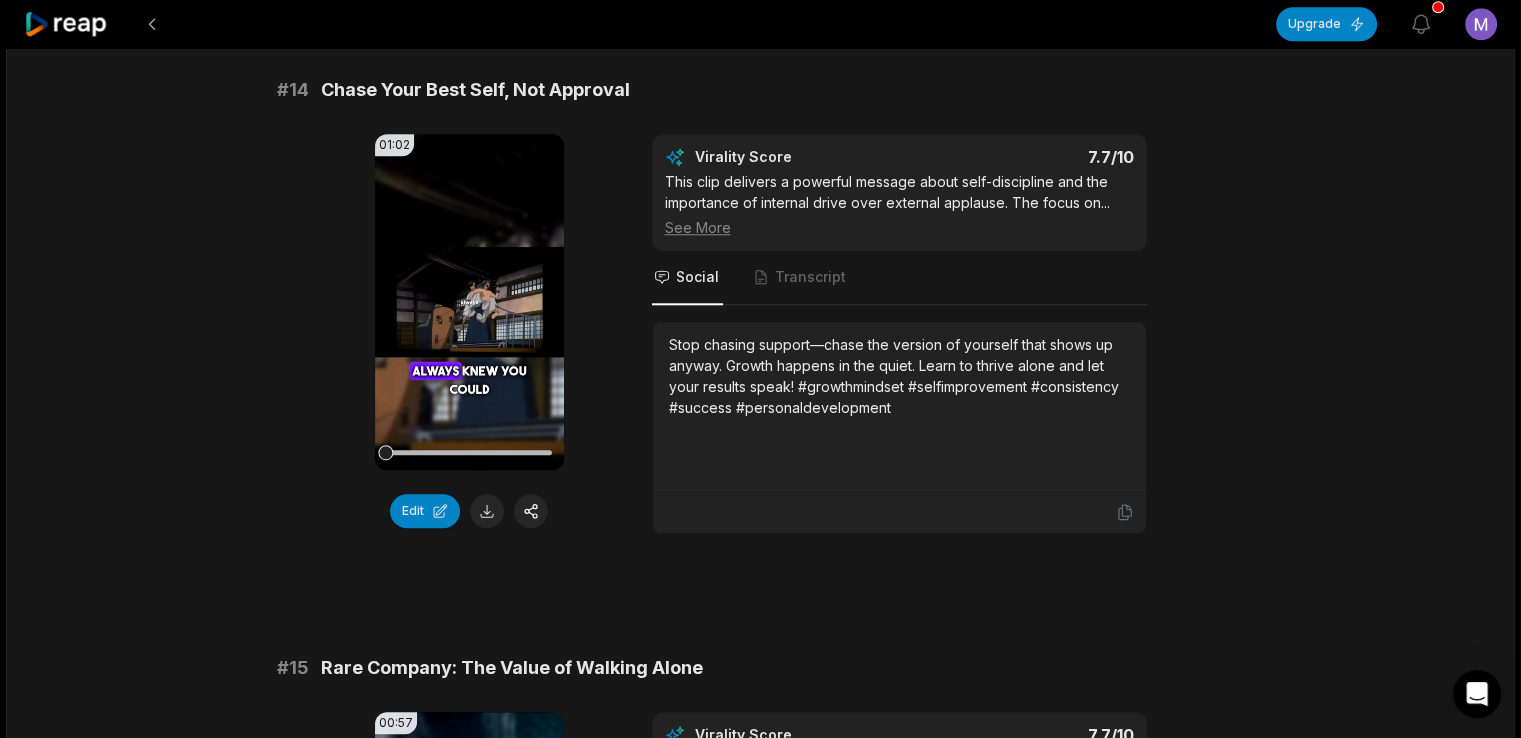 click on "# 15 Rare Company: The Value of Walking Alone 00:57 Your browser does not support mp4 format. Edit Virality Score 7.7 /10 Highlighting the rarity and value of solo perseverance taps into viewers’ desire to feel unique and strong. The message is affirming  ...   See More Social Transcript If you’re walking the hard road alone, you’re in rare company. You’re doing what most people avoid. This is where resilience and grit are born—keep going! #rare #resilience #grit #perseverance #solojourney" at bounding box center (761, 883) 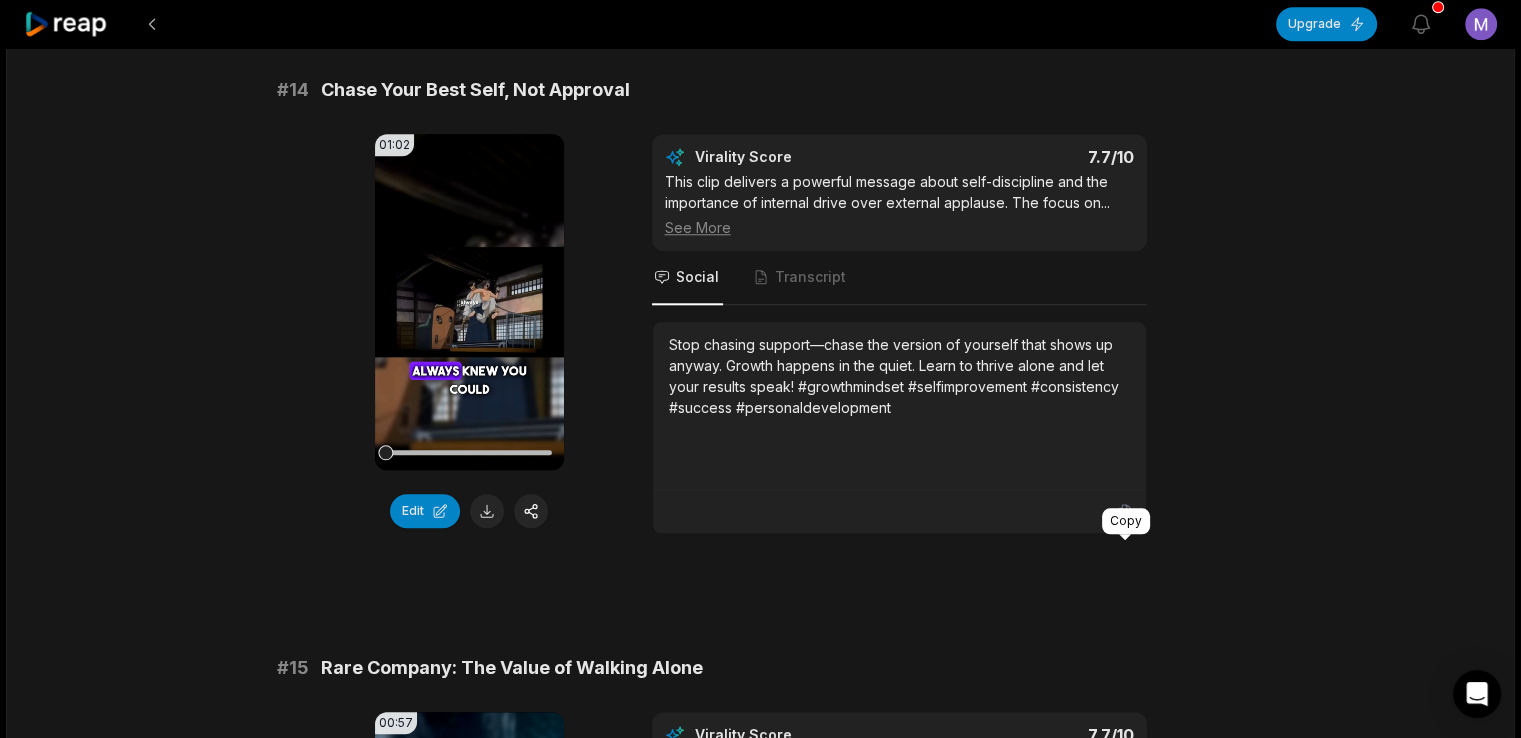 click 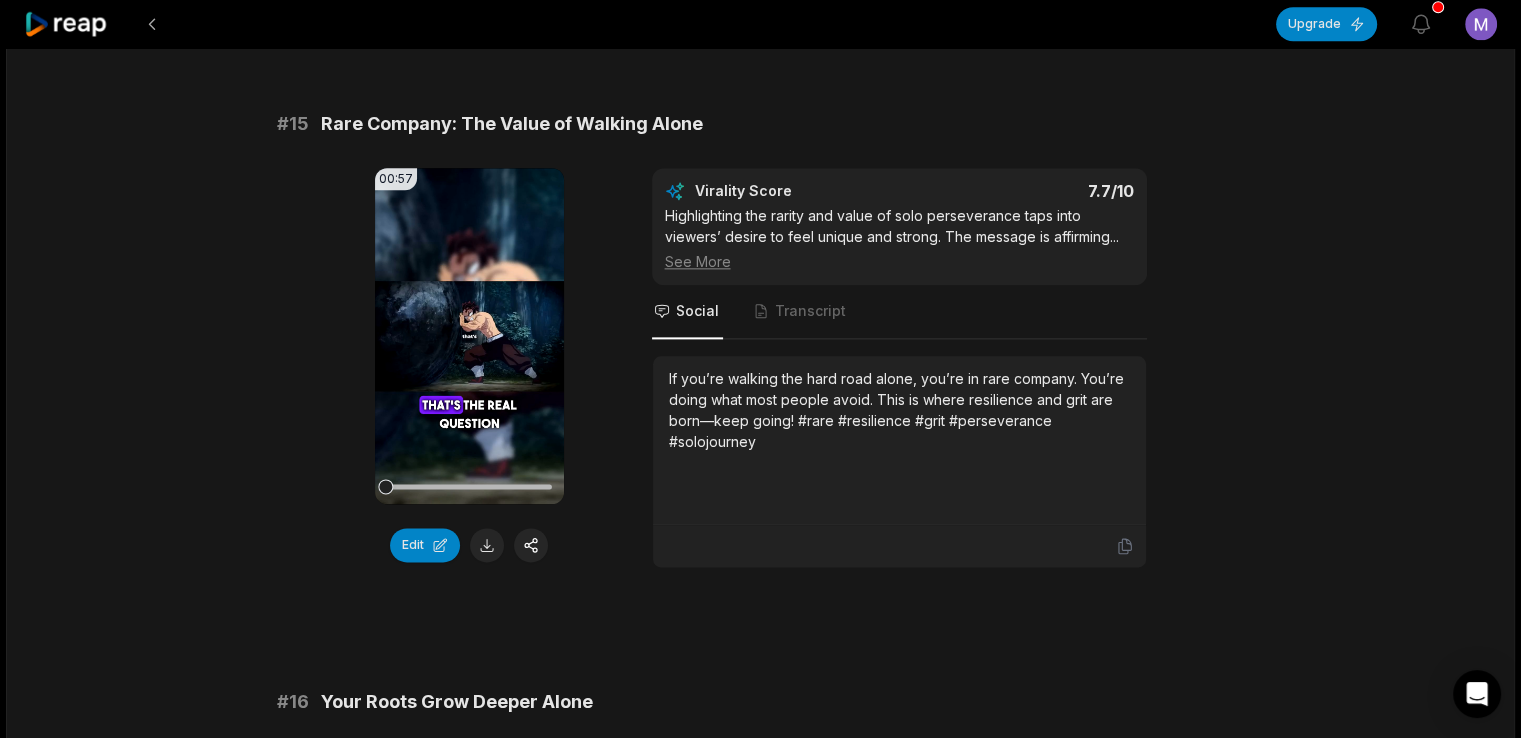 scroll, scrollTop: 2444, scrollLeft: 0, axis: vertical 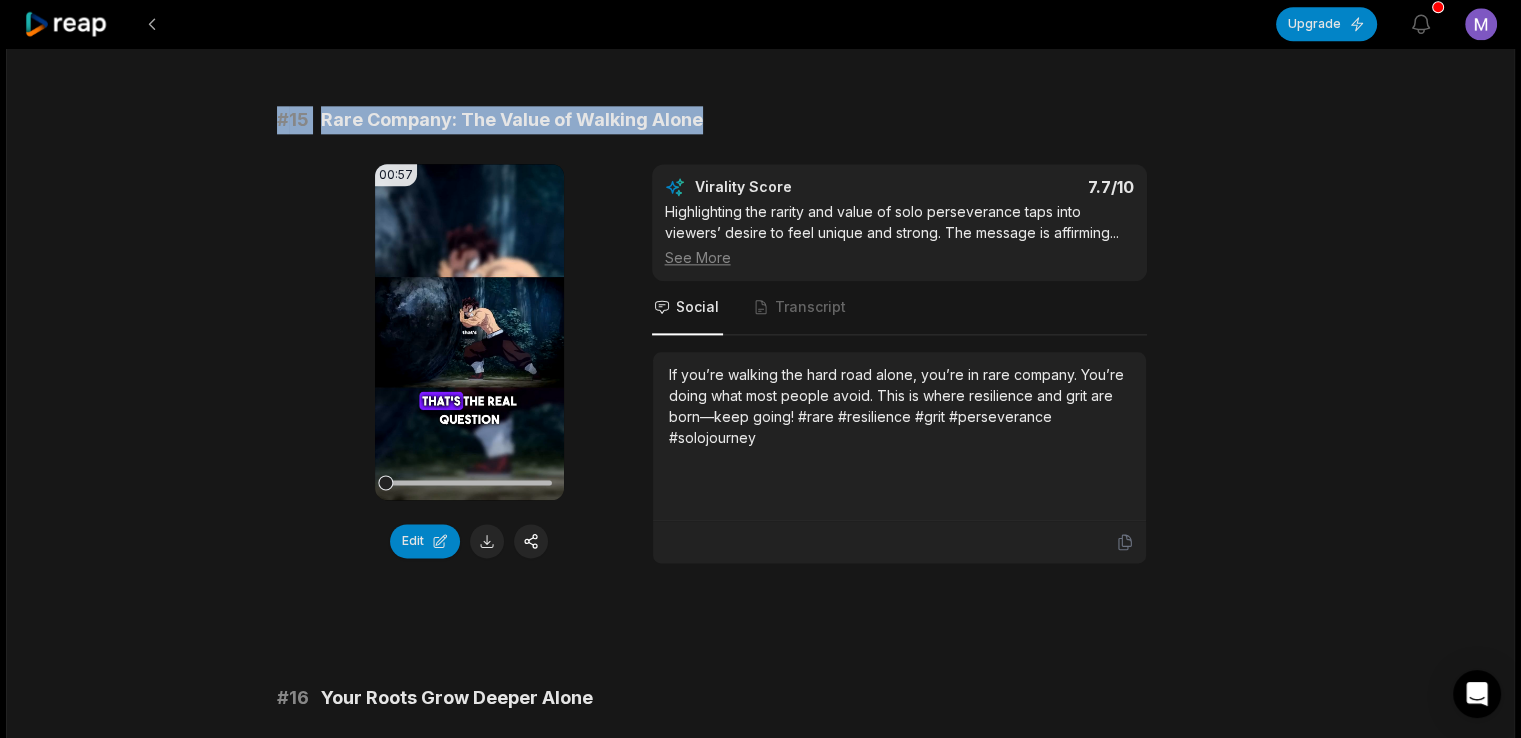drag, startPoint x: 276, startPoint y: 161, endPoint x: 716, endPoint y: 150, distance: 440.13748 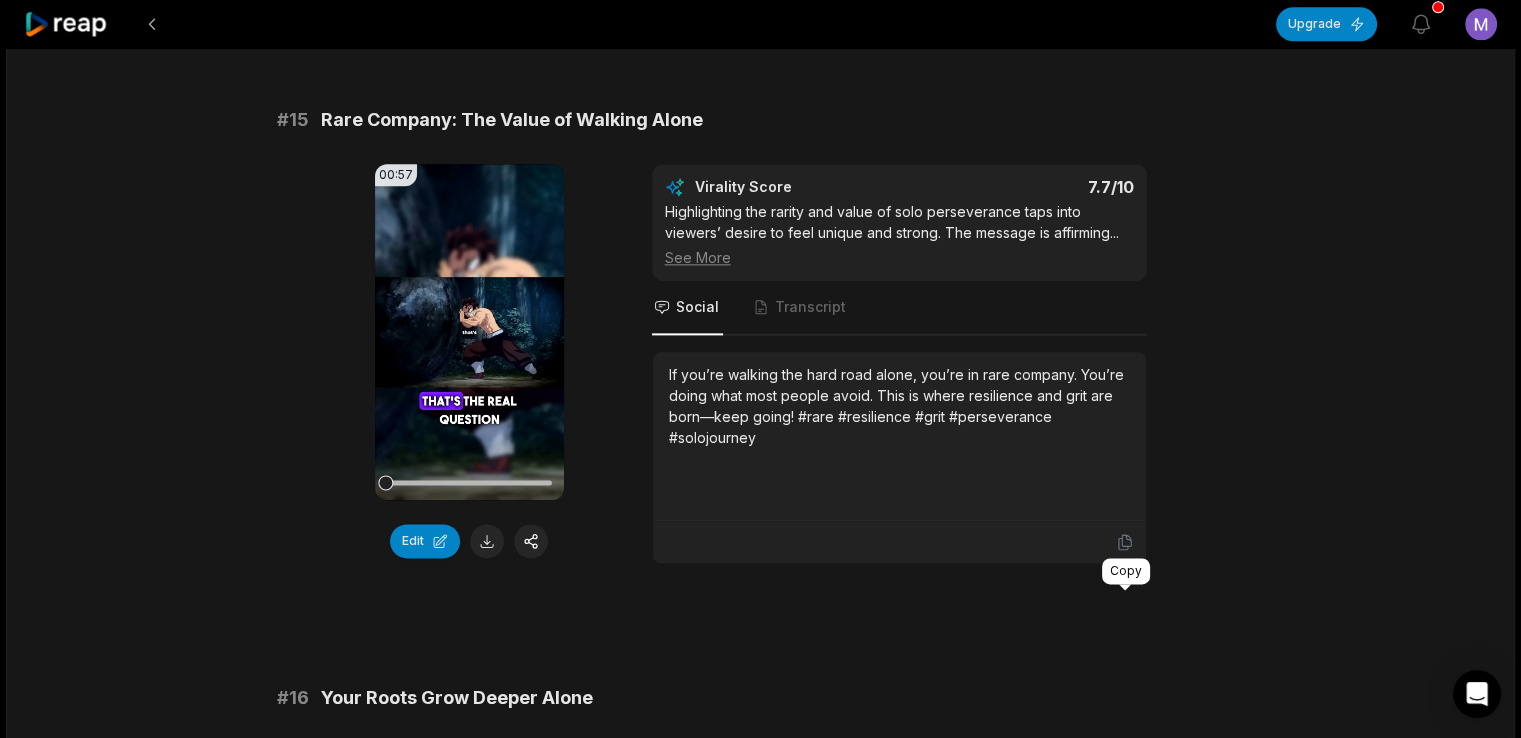 click 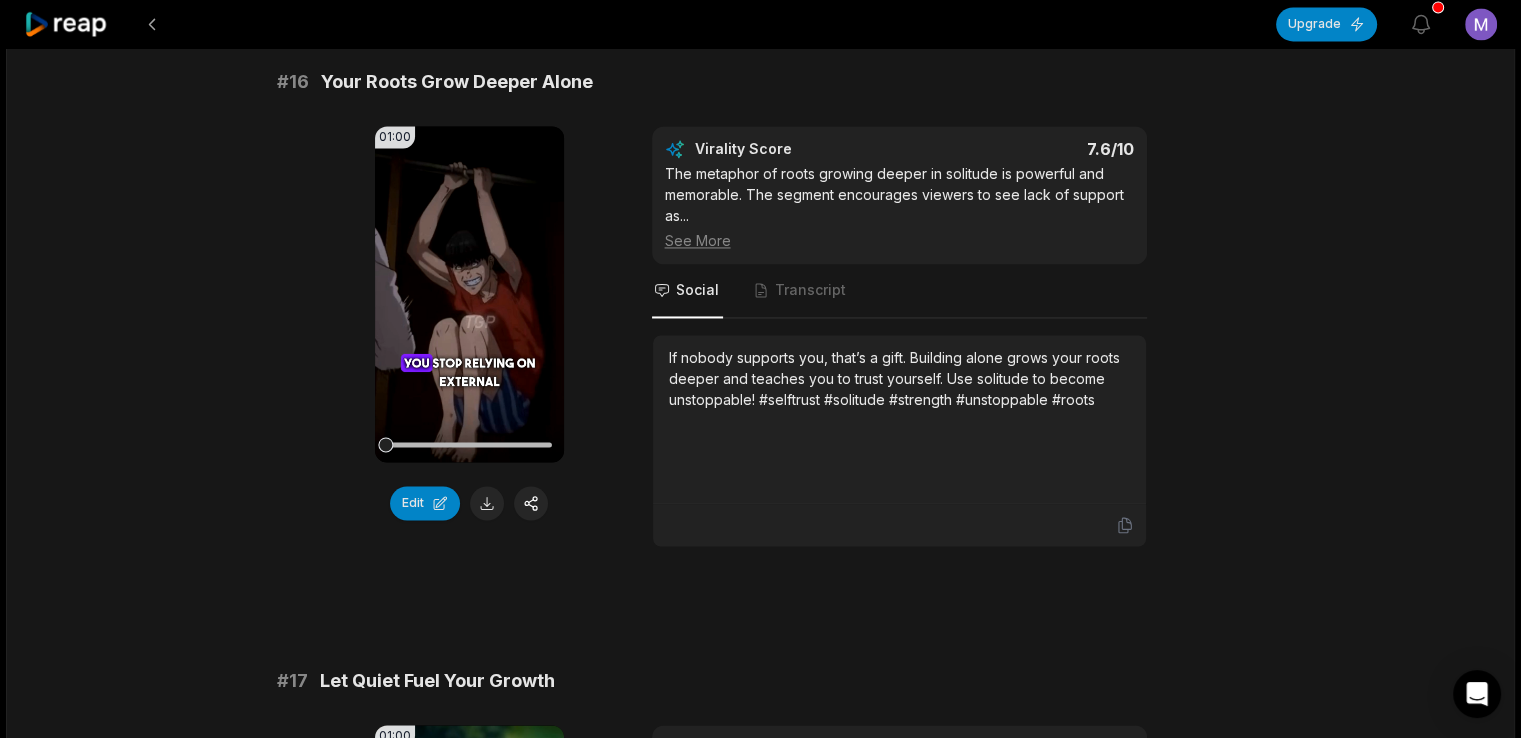 scroll, scrollTop: 3070, scrollLeft: 0, axis: vertical 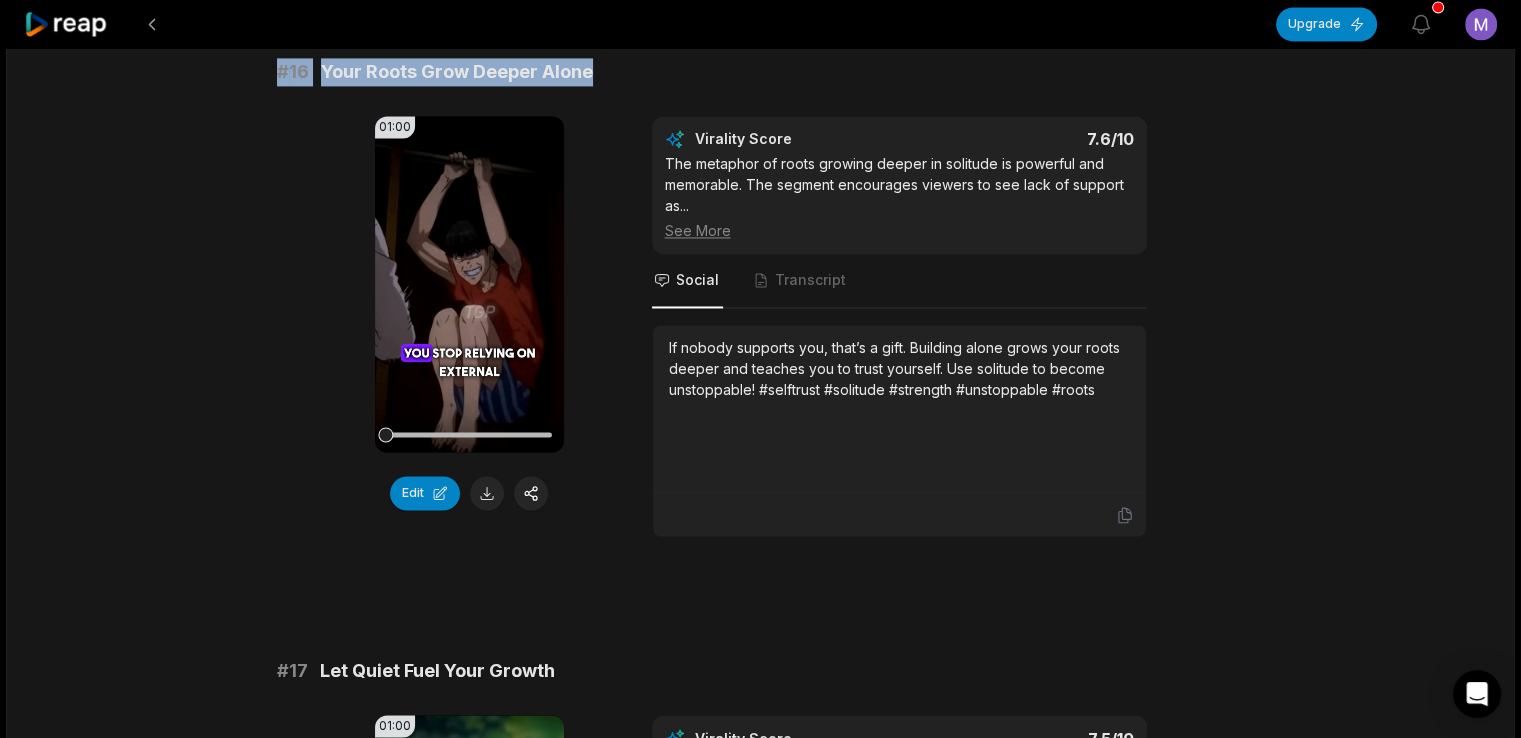 drag, startPoint x: 272, startPoint y: 121, endPoint x: 609, endPoint y: 111, distance: 337.14835 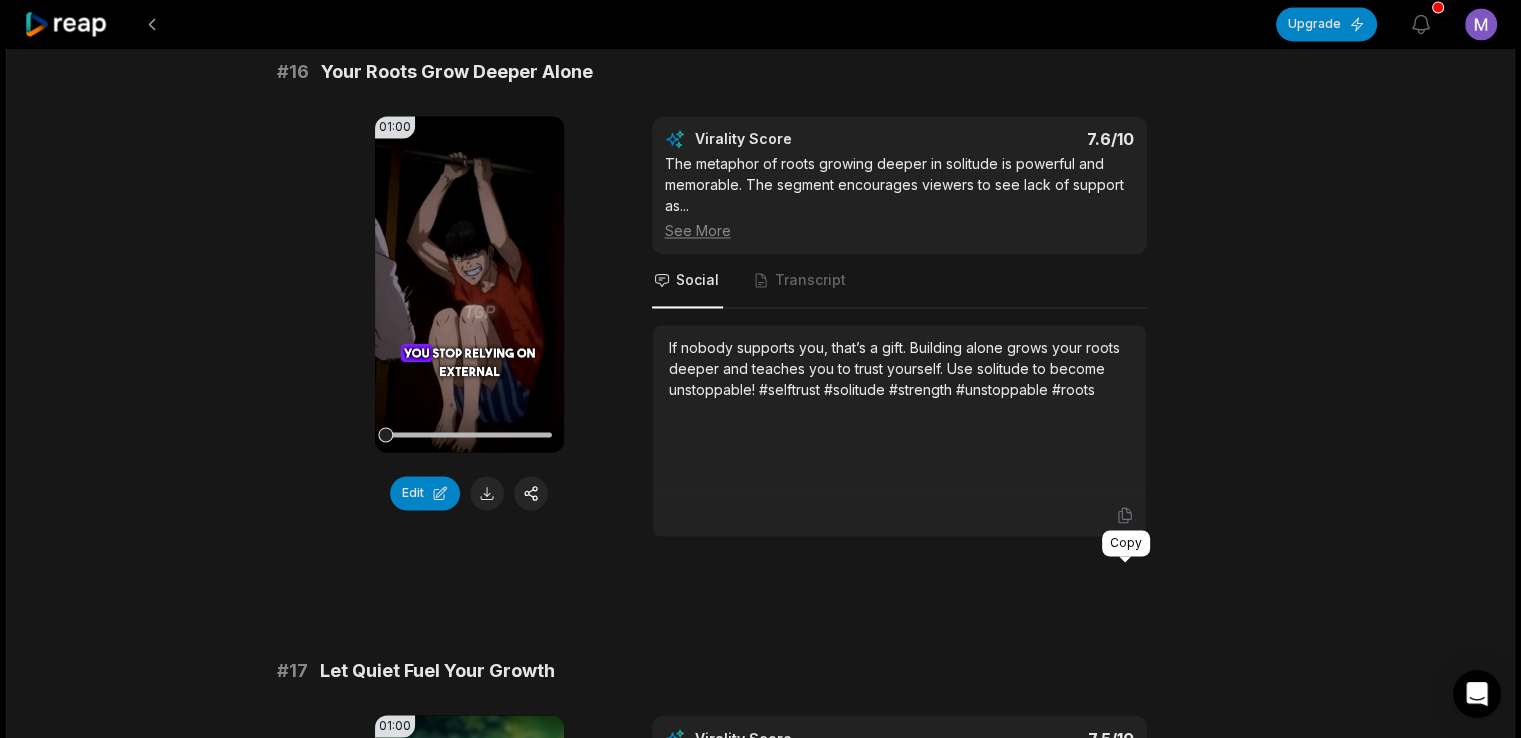 click 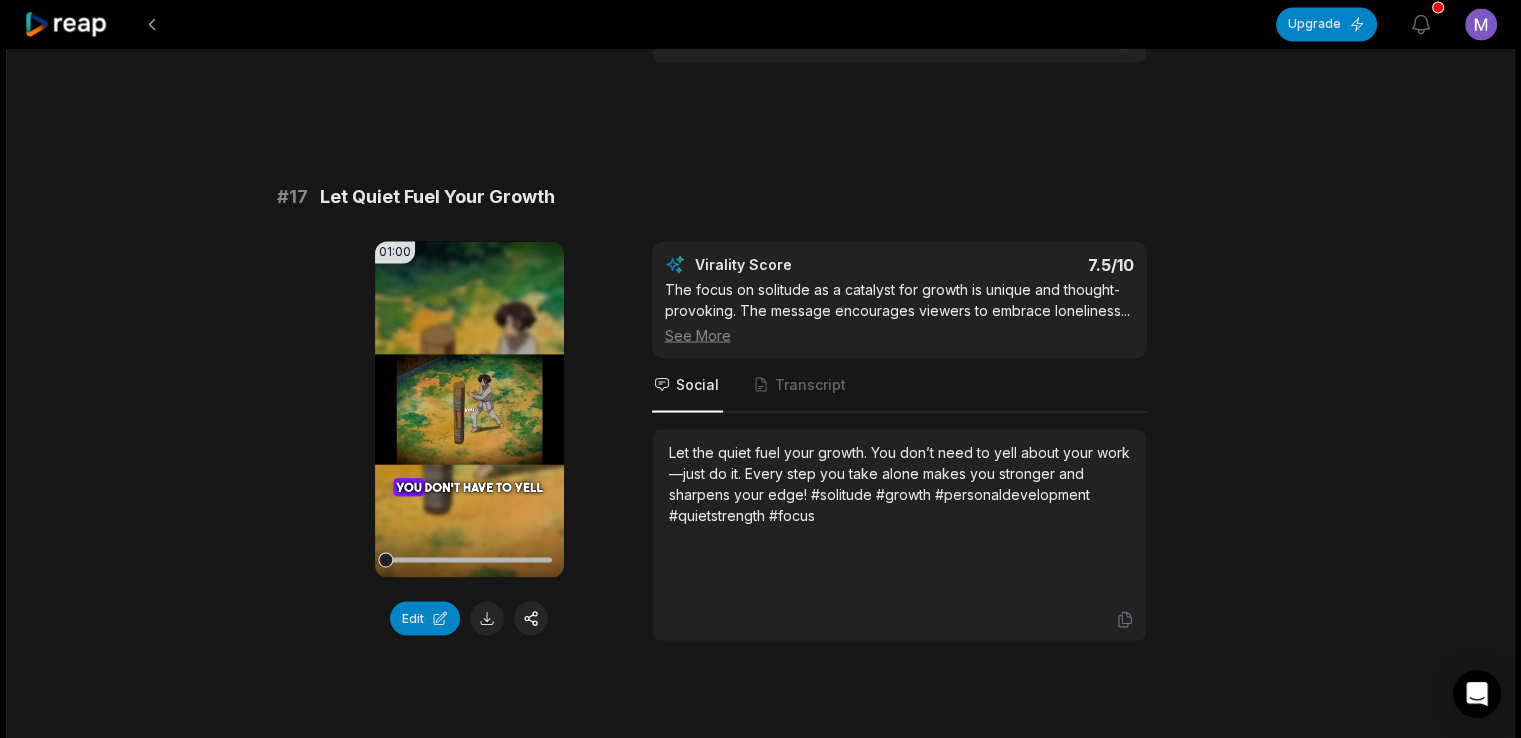 scroll, scrollTop: 3660, scrollLeft: 0, axis: vertical 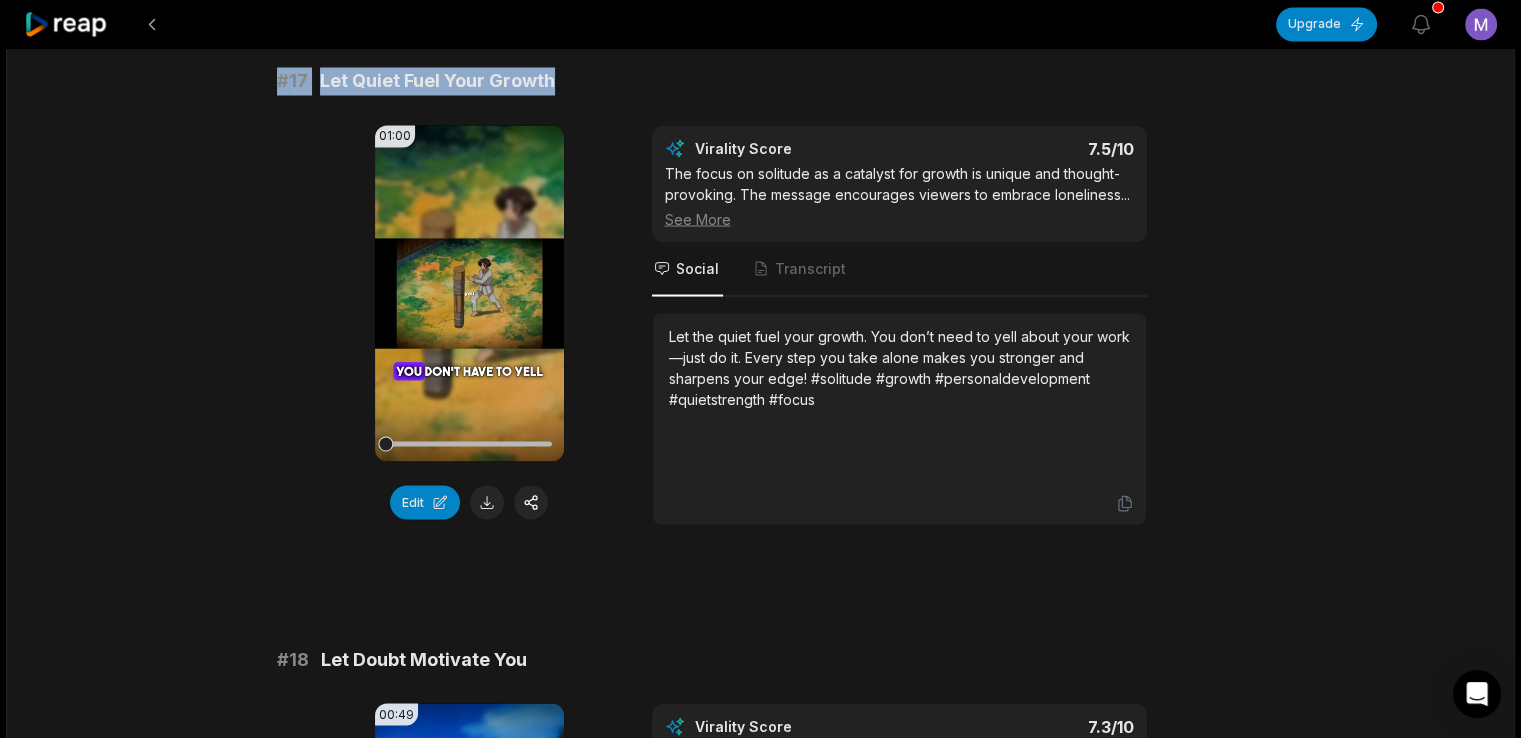 drag, startPoint x: 275, startPoint y: 129, endPoint x: 568, endPoint y: 121, distance: 293.1092 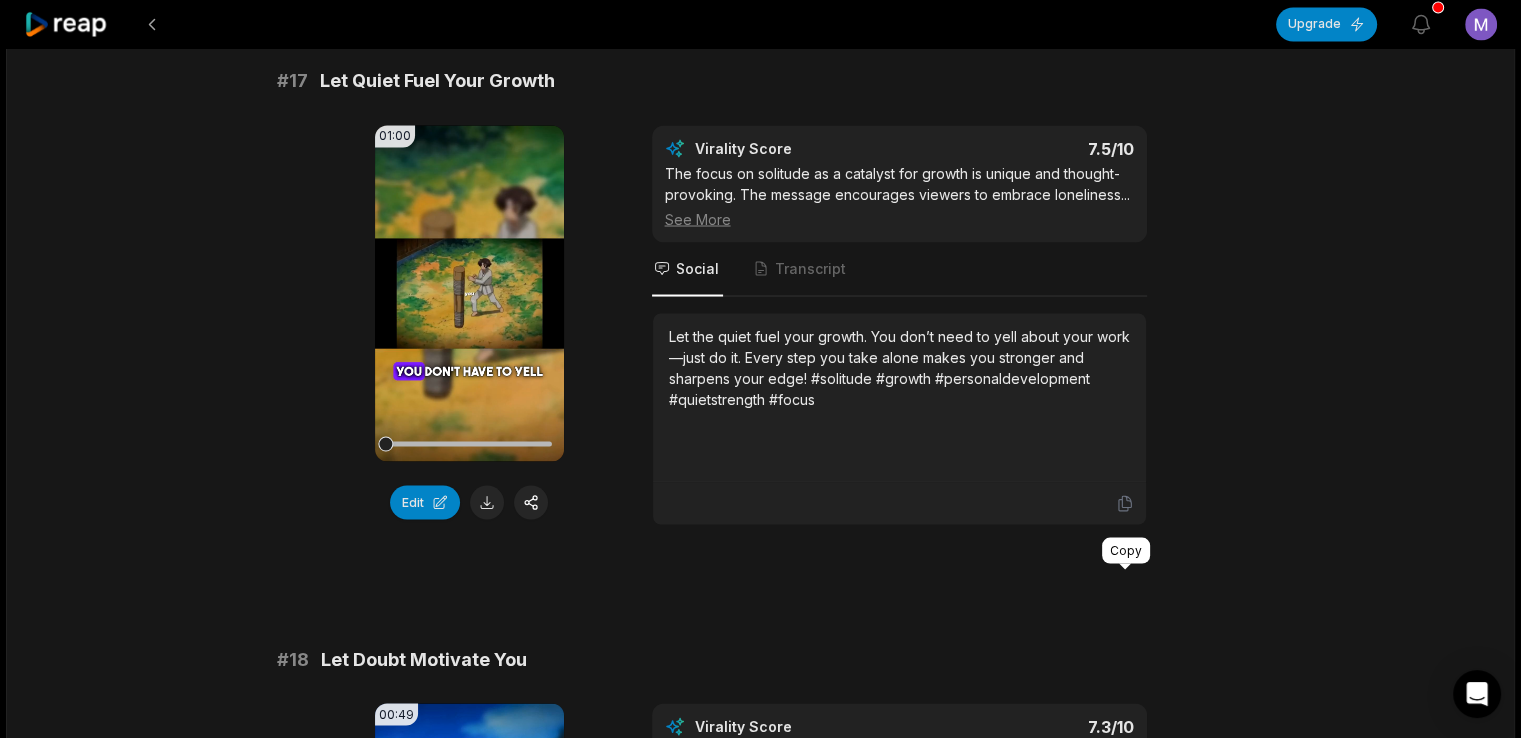 click 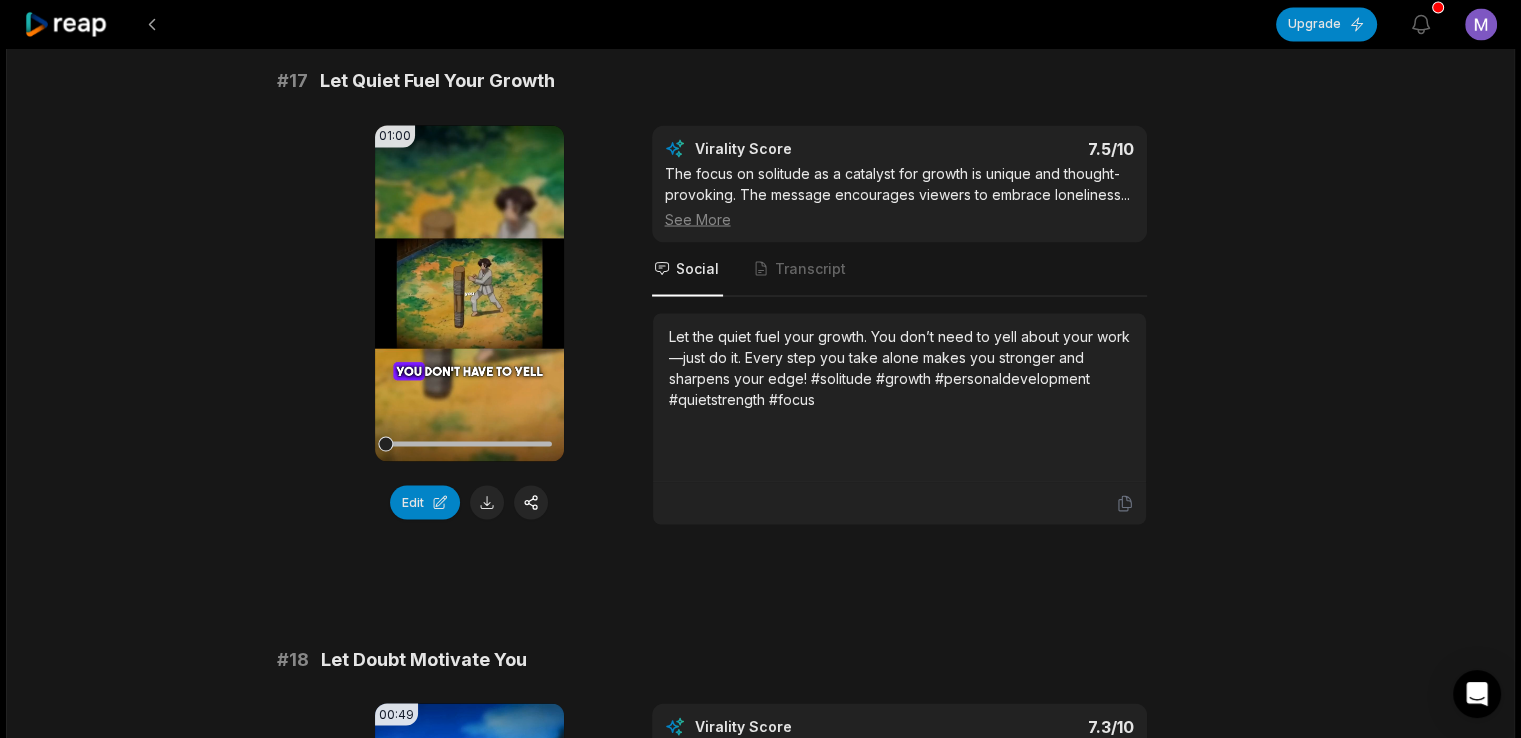 scroll, scrollTop: 4297, scrollLeft: 0, axis: vertical 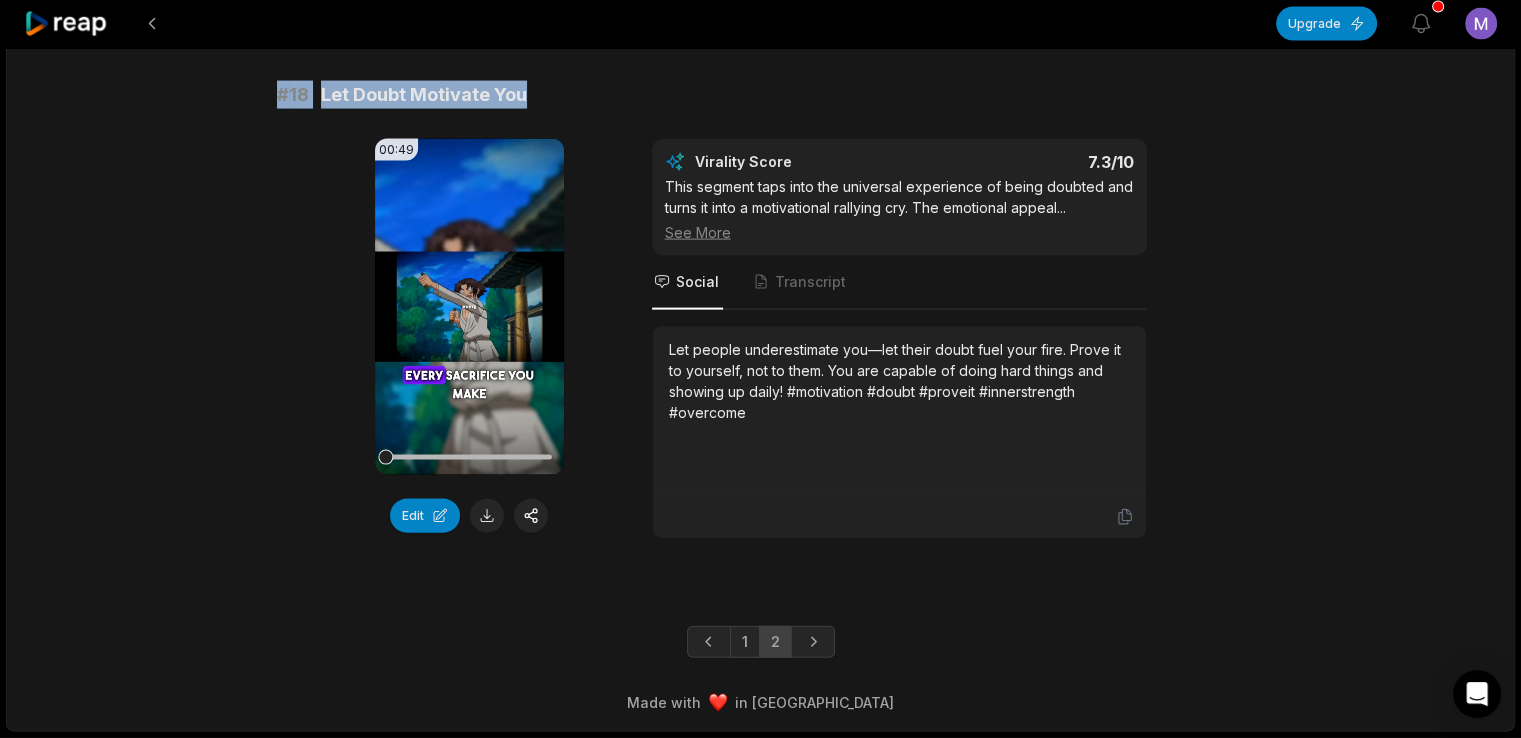 drag, startPoint x: 275, startPoint y: 97, endPoint x: 548, endPoint y: 101, distance: 273.0293 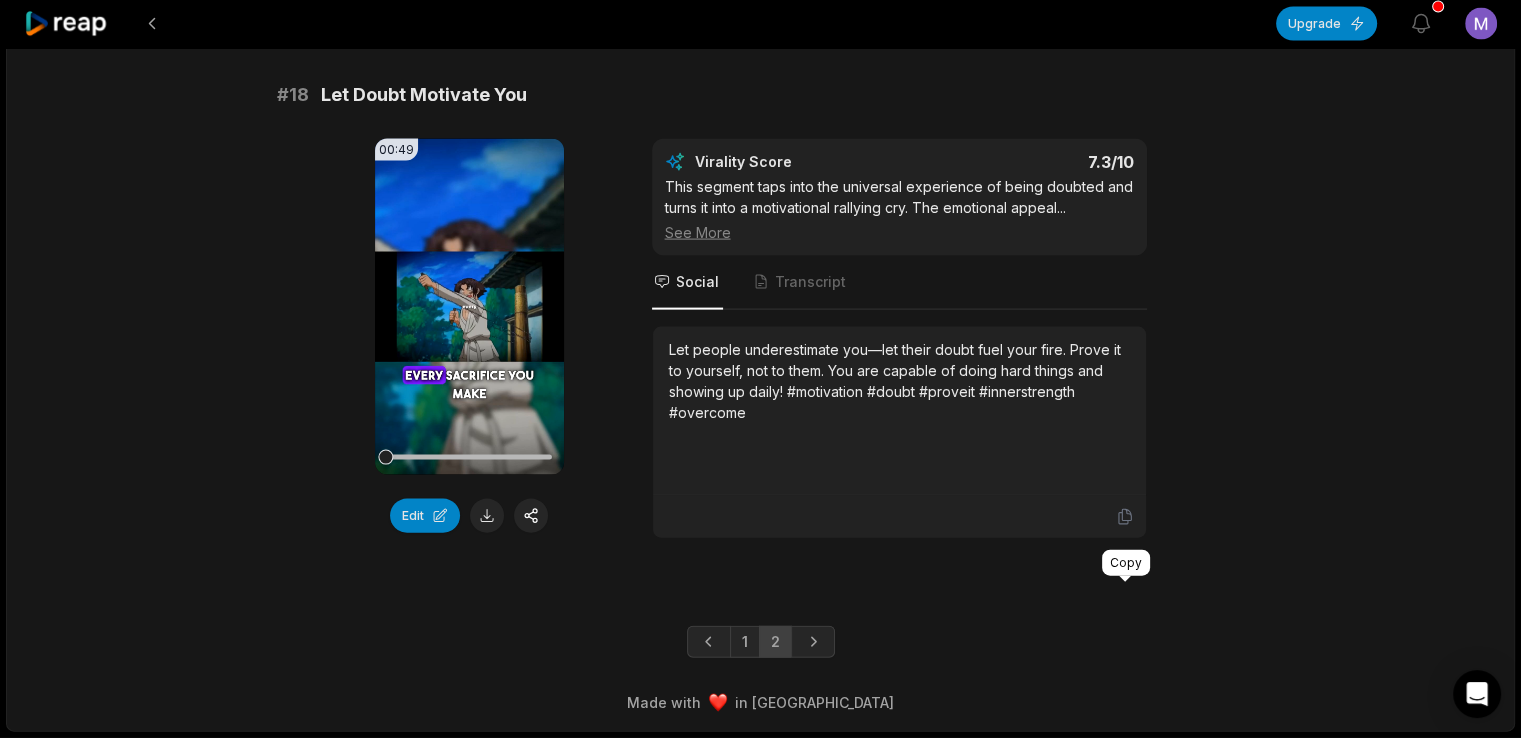 click 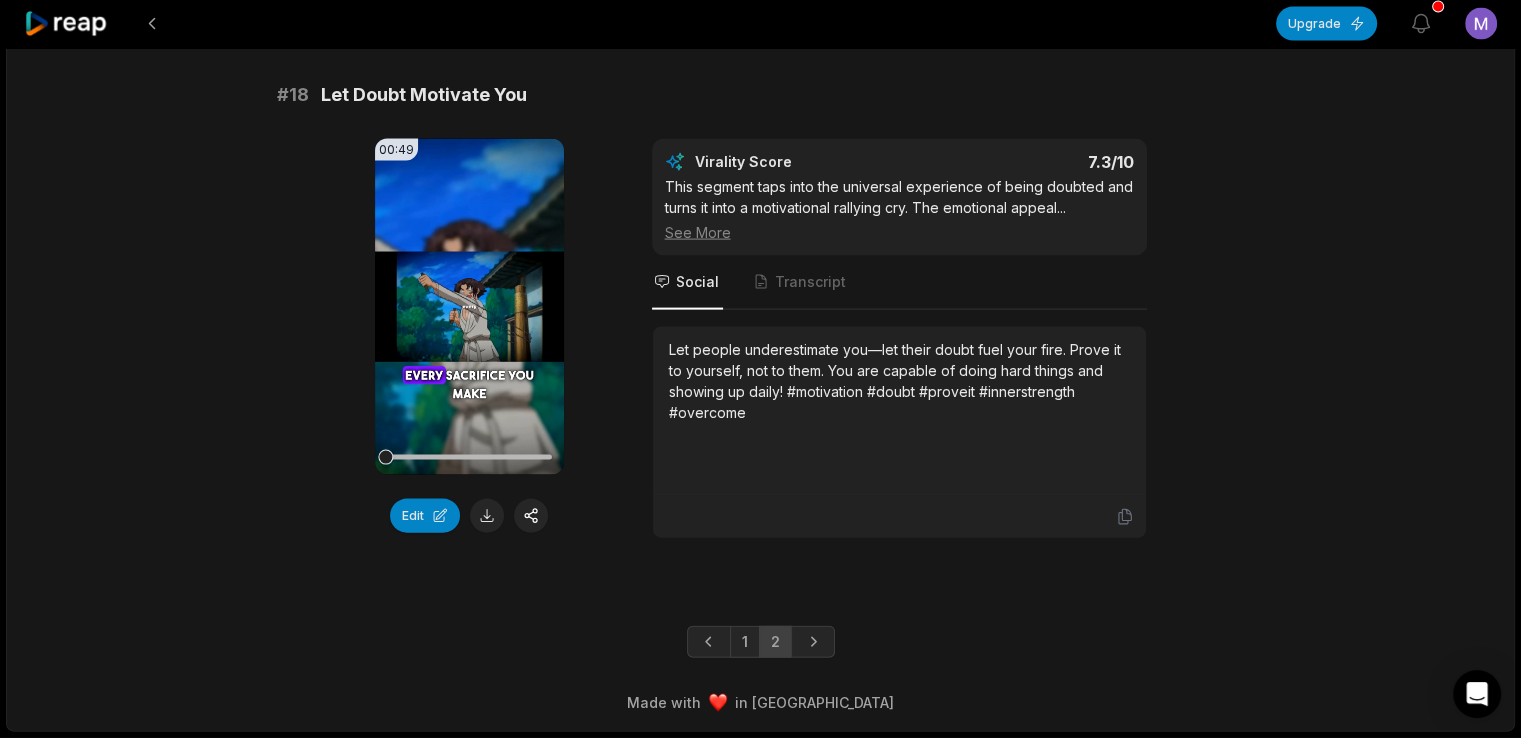 click 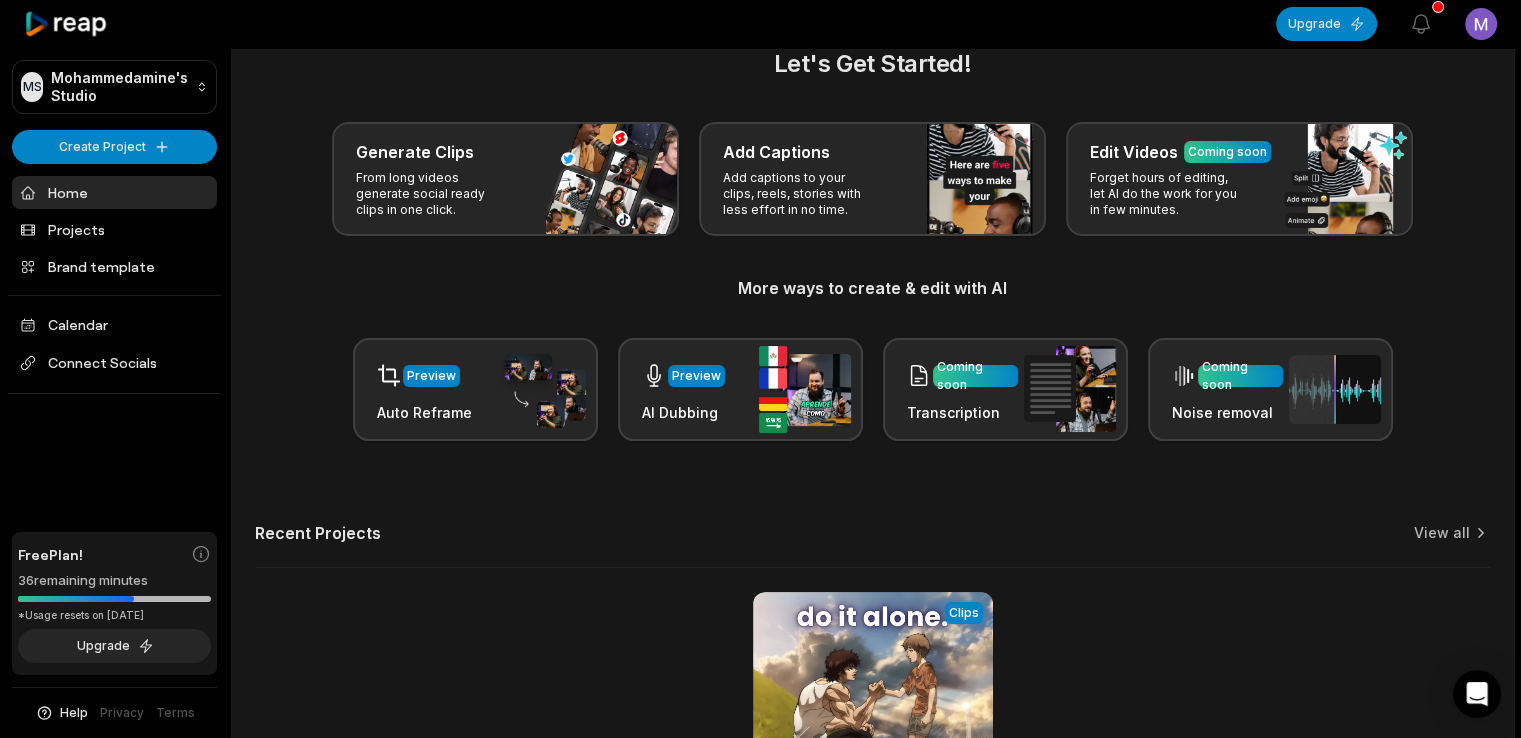 scroll, scrollTop: 0, scrollLeft: 0, axis: both 